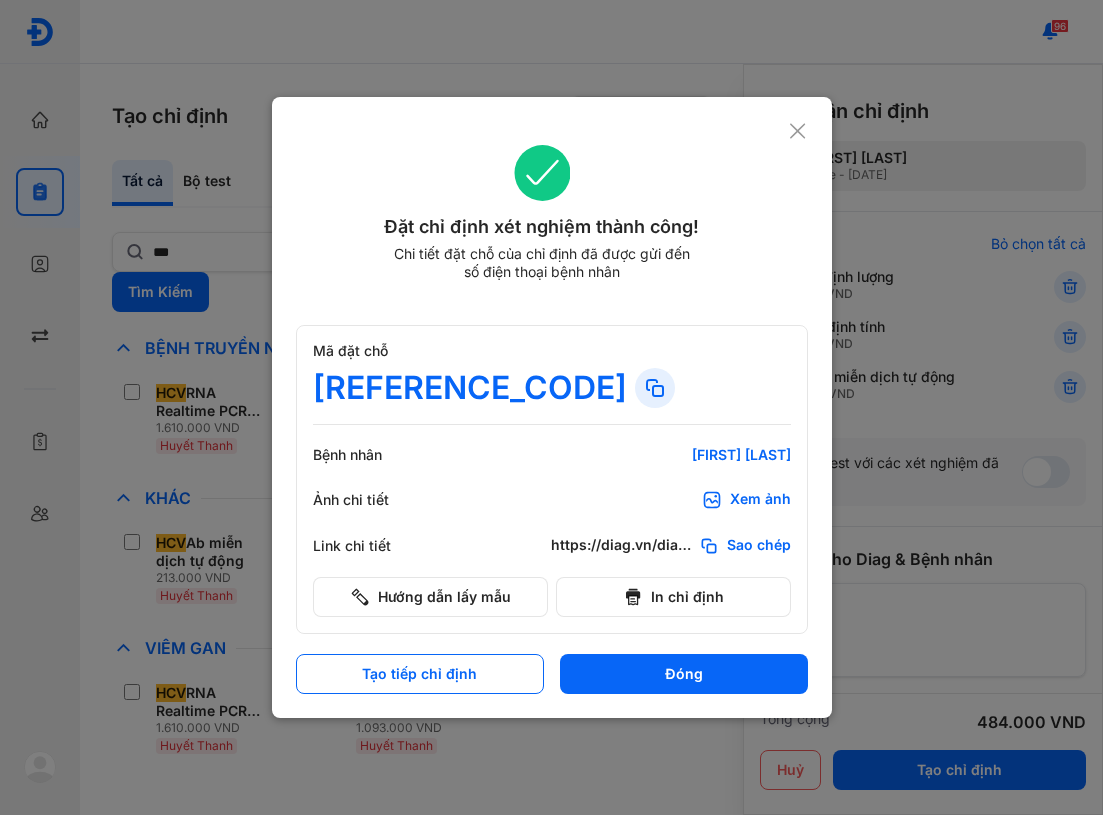 scroll, scrollTop: 0, scrollLeft: 0, axis: both 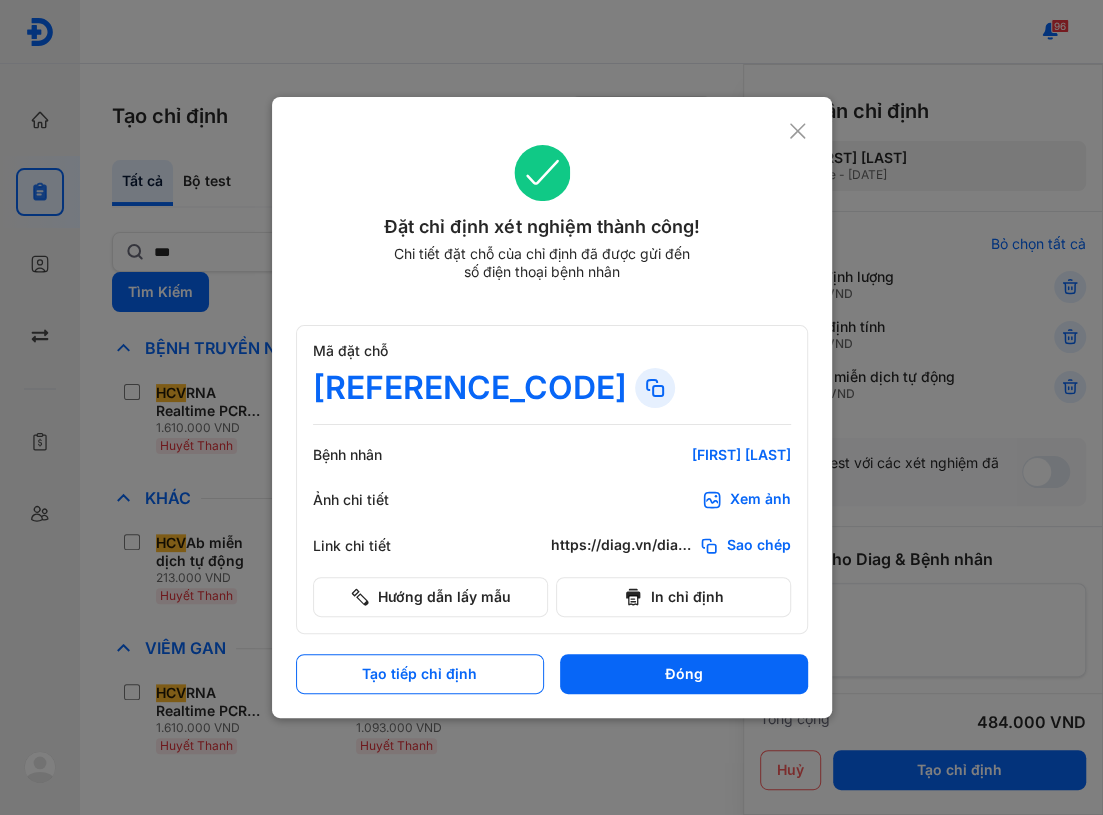 click on "Đặt chỉ định xét nghiệm thành công! Chi tiết đặt chỗ của chỉ định đã được gửi đến số điện thoại bệnh nhân" at bounding box center [552, 225] 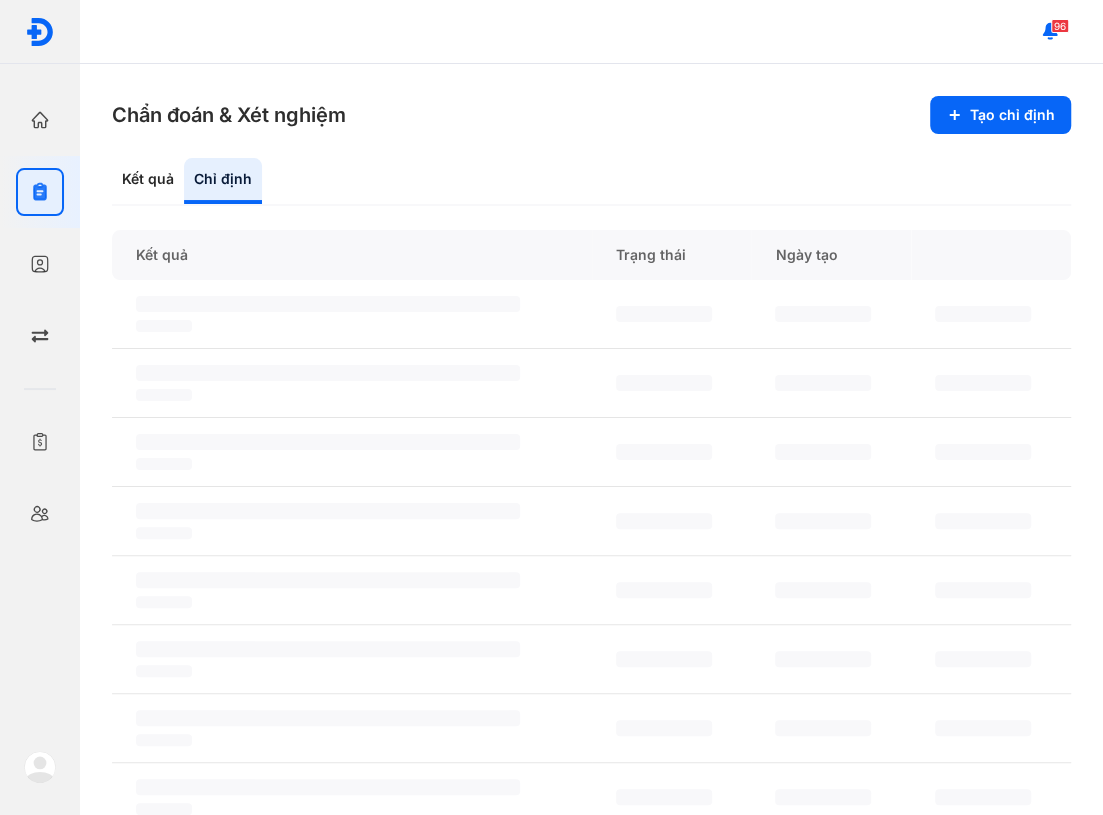 click on "Chẩn đoán & Xét nghiệm  Tạo chỉ định Kết quả Chỉ định Kết quả Trạng thái Ngày tạo ‌ ‌ ‌ ‌ ‌ ‌ ‌ ‌ ‌ ‌ ‌ ‌ ‌ ‌ ‌ ‌ ‌ ‌ ‌ ‌ ‌ ‌ ‌ ‌ ‌ ‌ ‌ ‌ ‌ ‌ ‌ ‌ ‌ ‌ ‌ ‌ ‌ ‌ ‌ ‌ ‌ ‌ ‌ ‌ ‌ ‌ ‌ ‌ ‌ ‌" at bounding box center (591, 439) 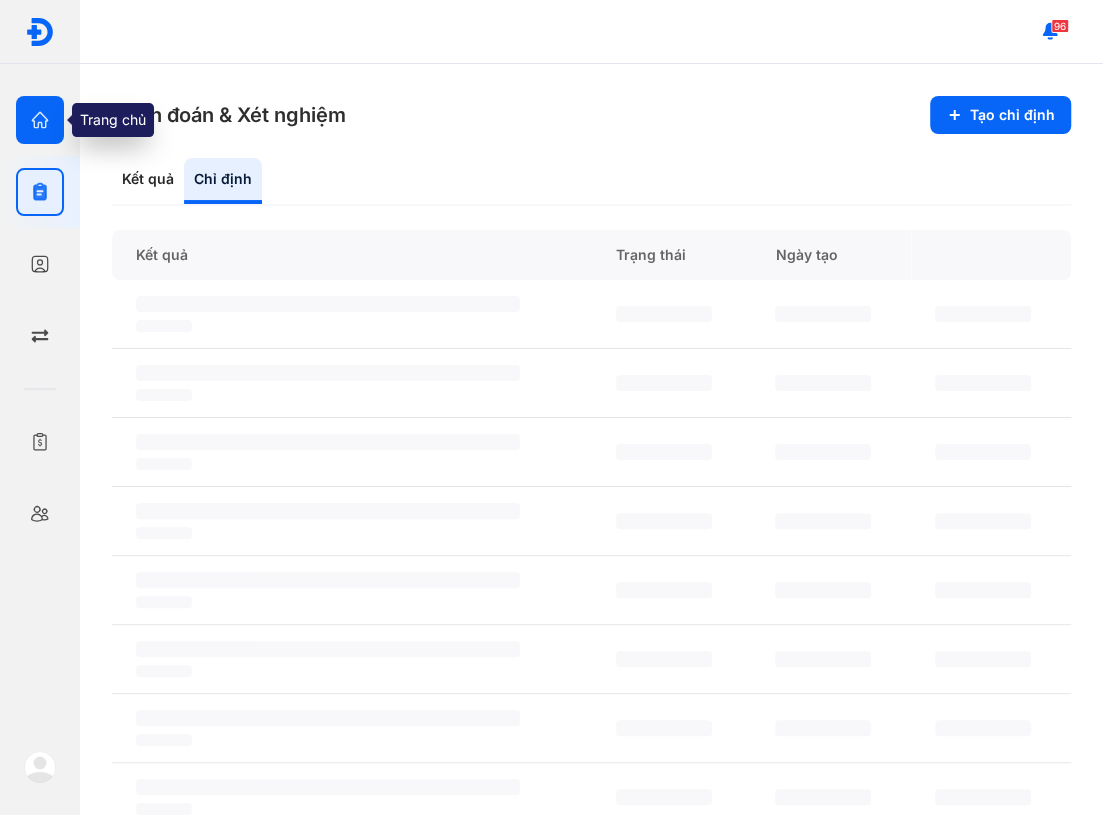 click at bounding box center [40, 120] 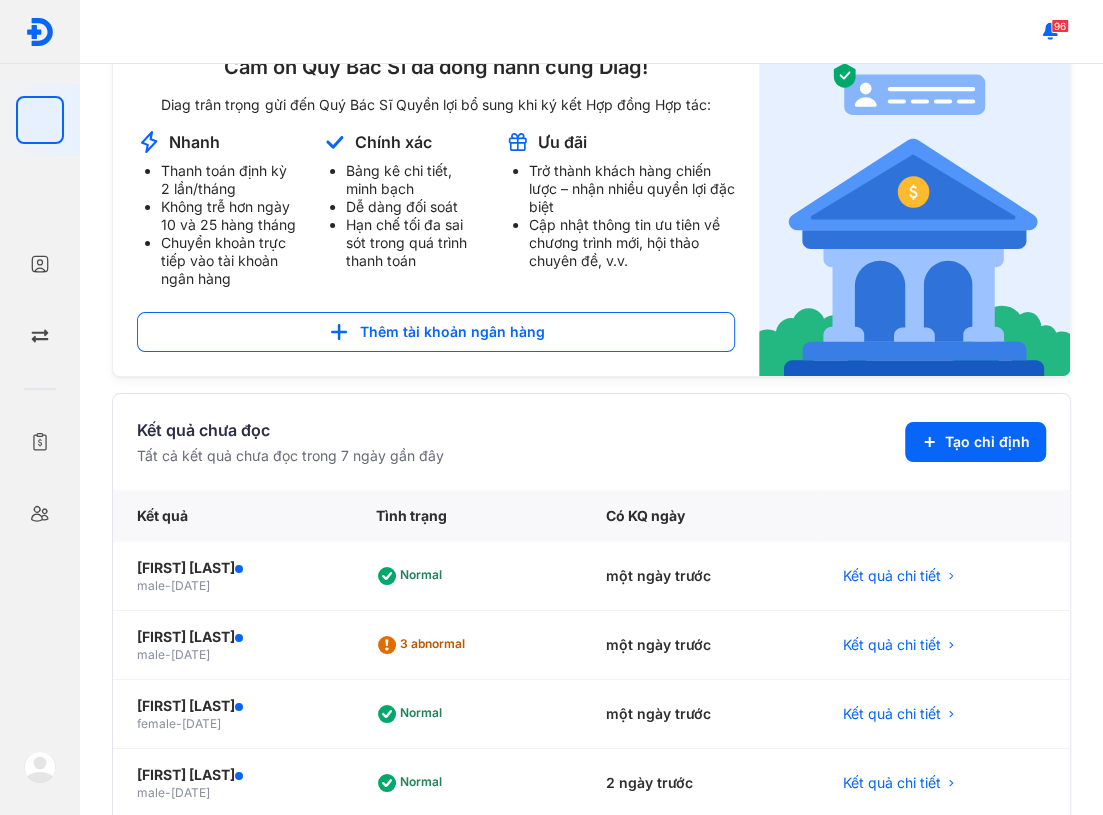 scroll, scrollTop: 526, scrollLeft: 0, axis: vertical 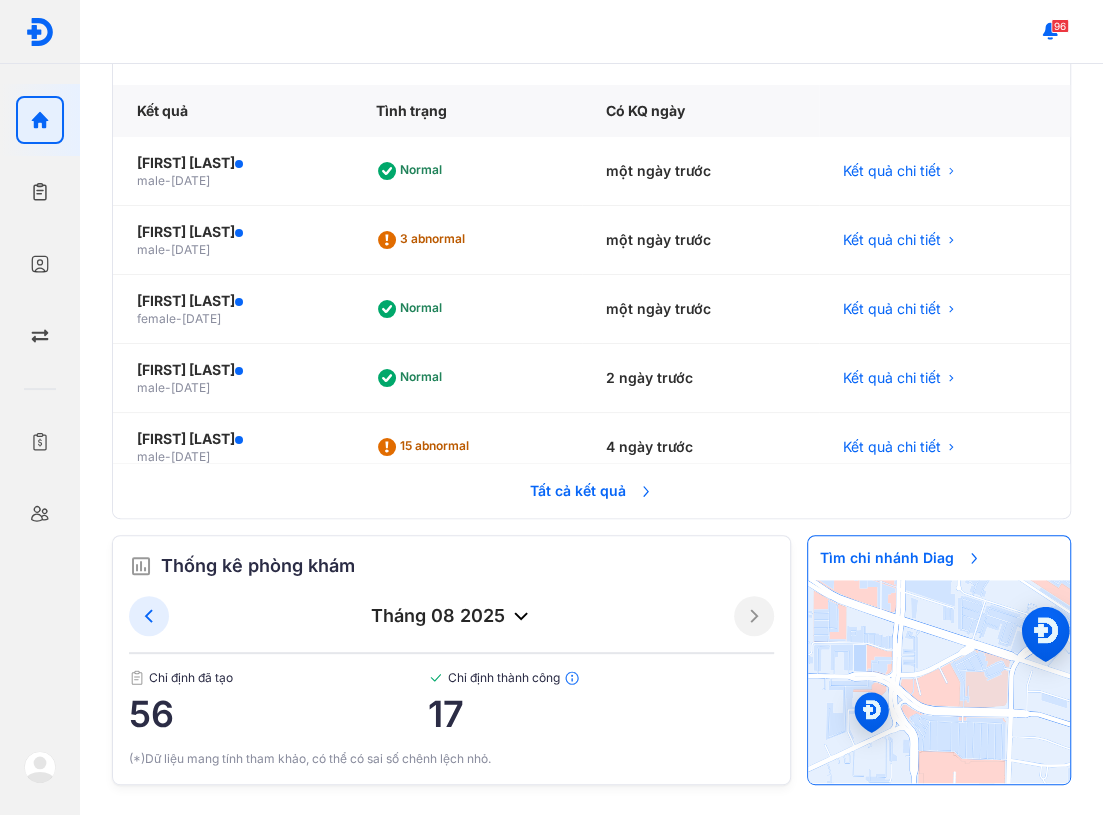 click on "Chỉ định đã tạo 56  Chỉ định thành công  17" at bounding box center (451, 693) 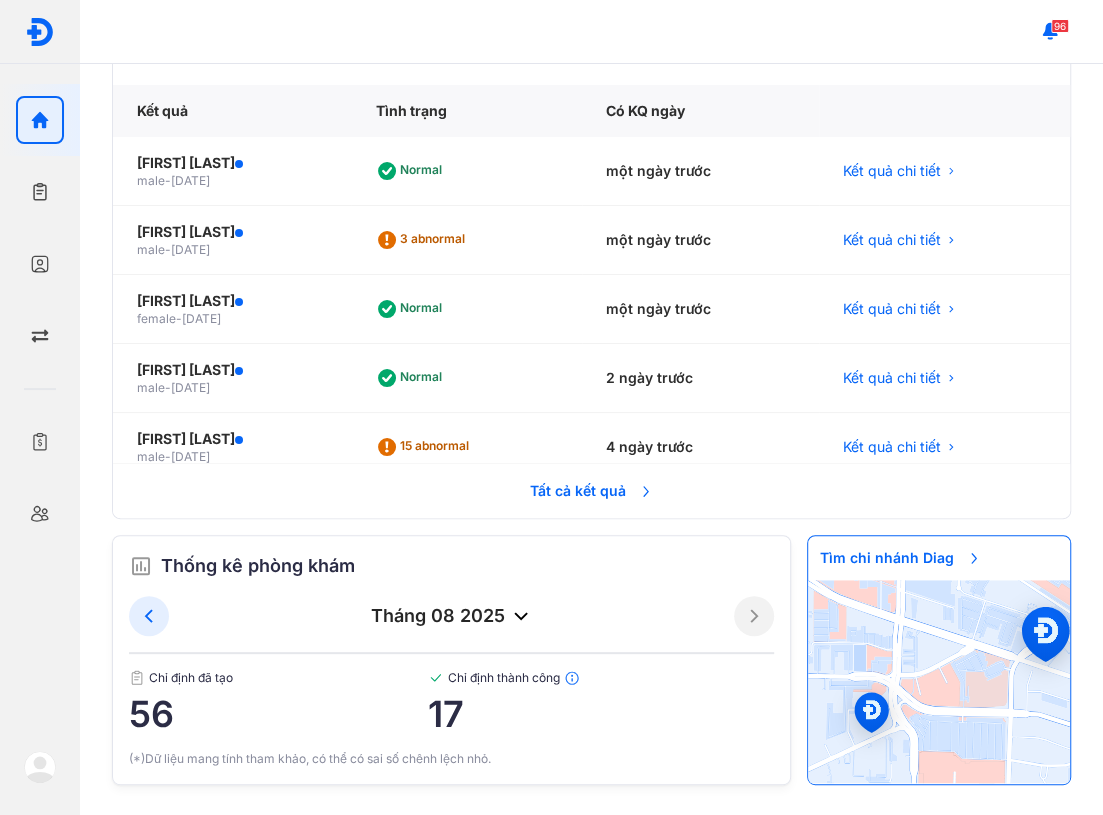 drag, startPoint x: 632, startPoint y: 24, endPoint x: 583, endPoint y: 6, distance: 52.201534 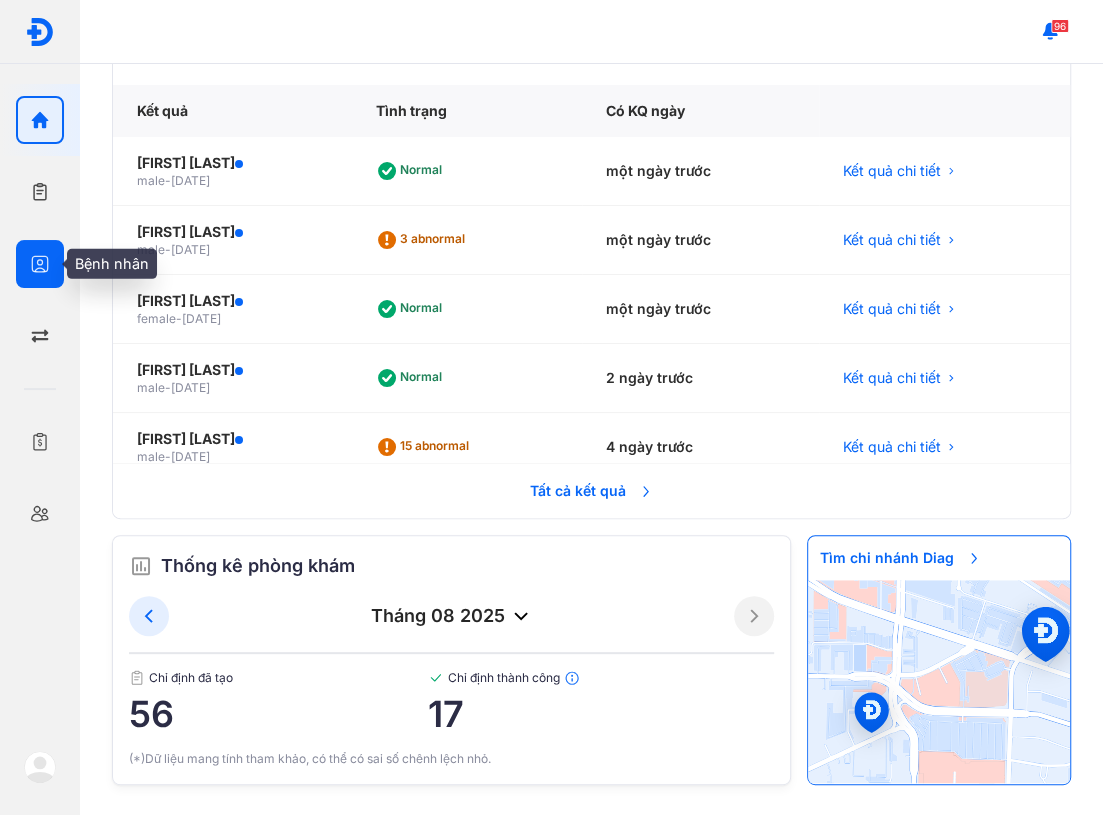 click at bounding box center [40, 264] 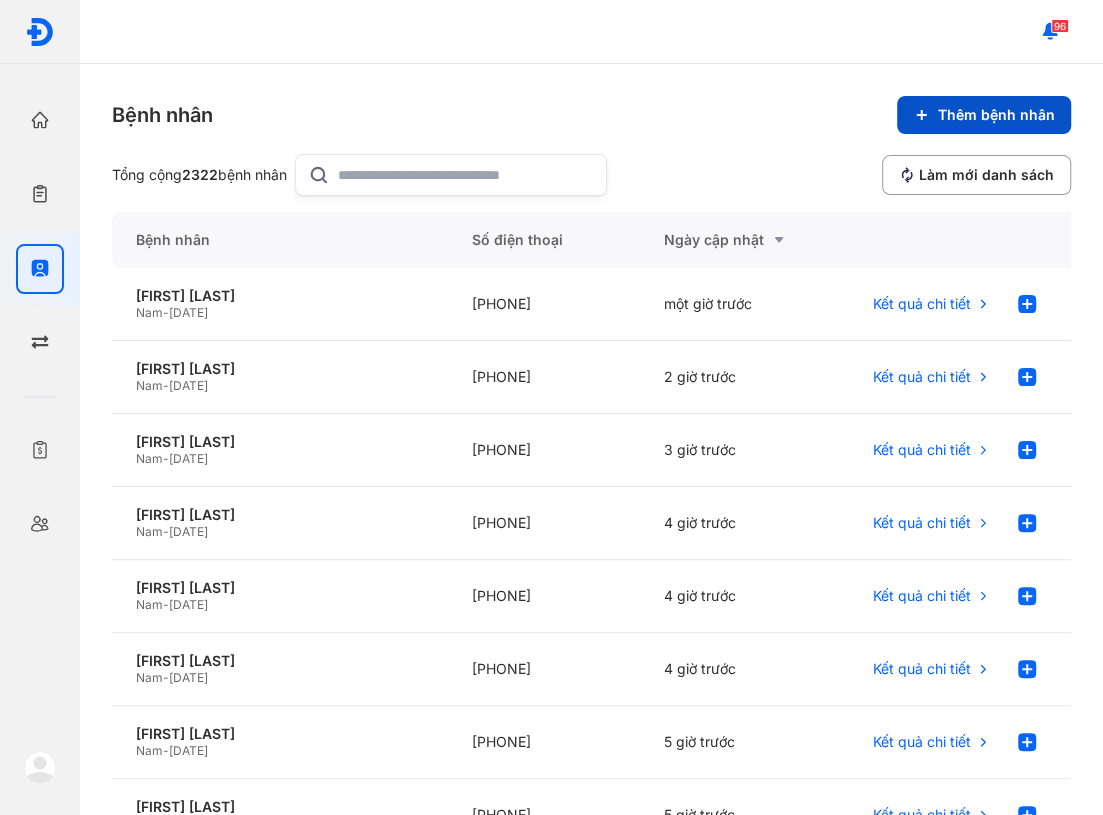 click on "Thêm bệnh nhân" at bounding box center [984, 115] 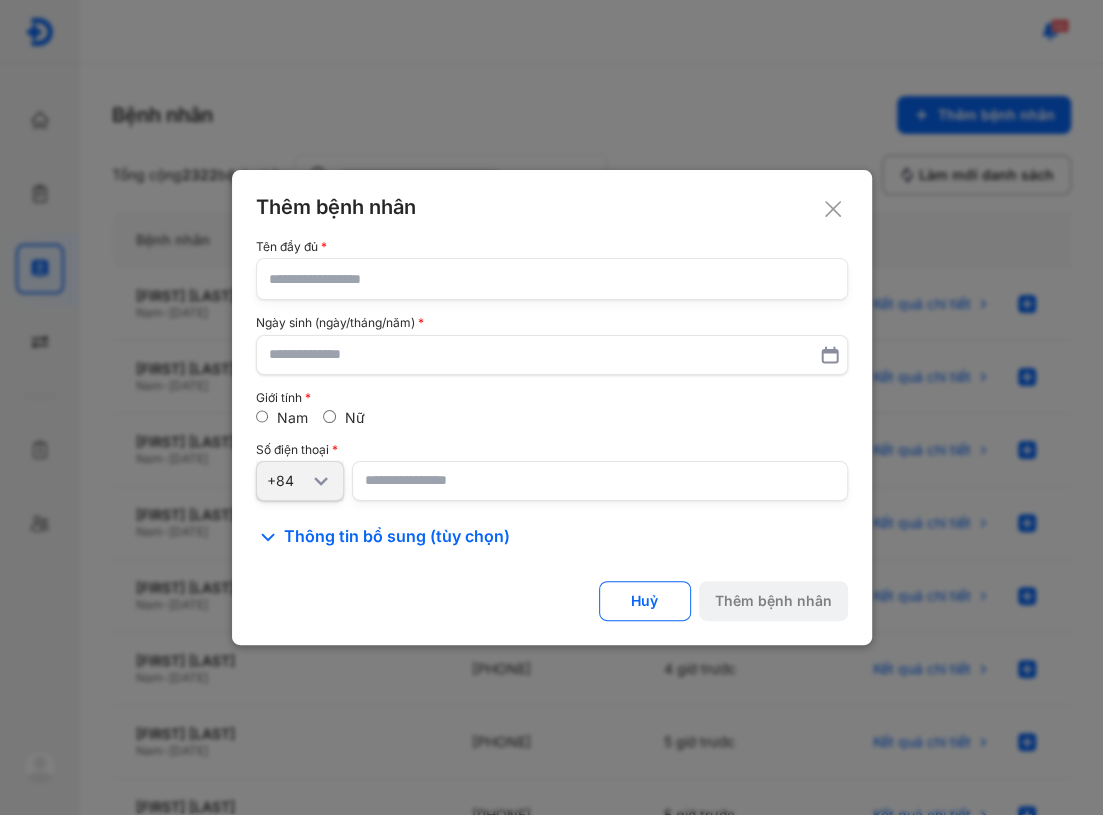 click 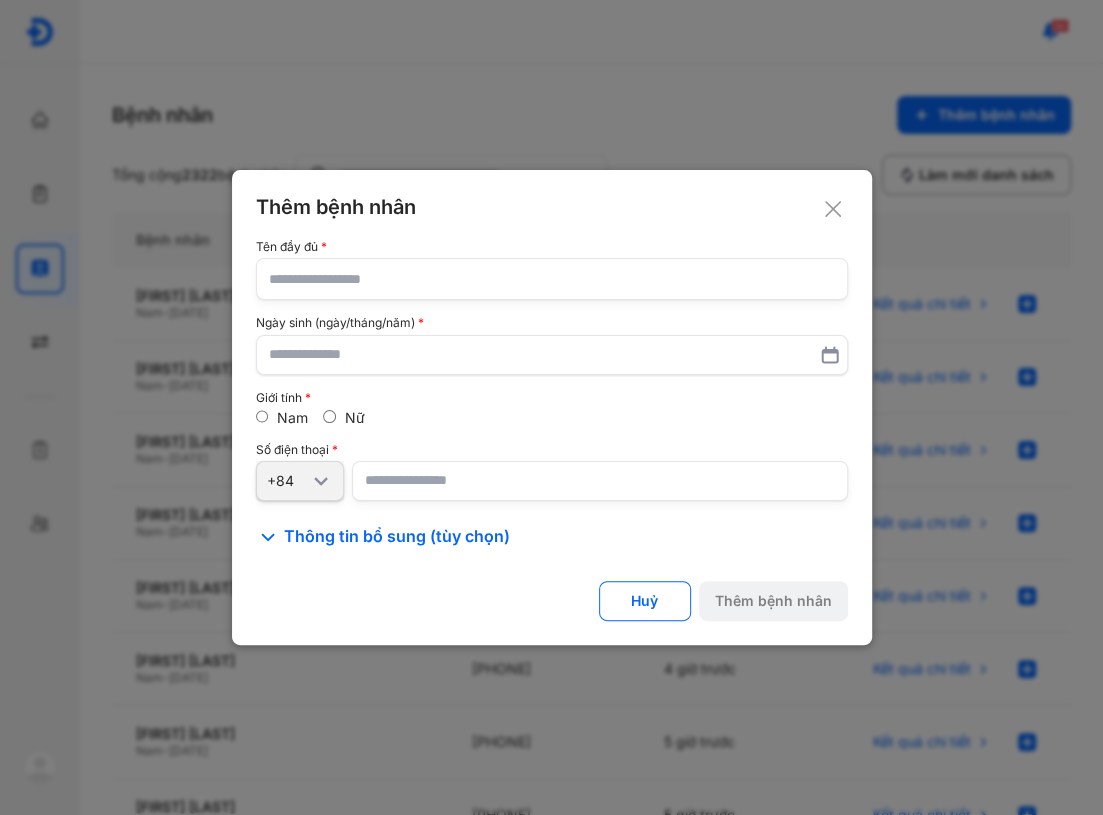 click on "Tên đầy đủ Ngày sinh (ngày/tháng/năm) Giới tính Nam Nữ Số điện thoại +84" 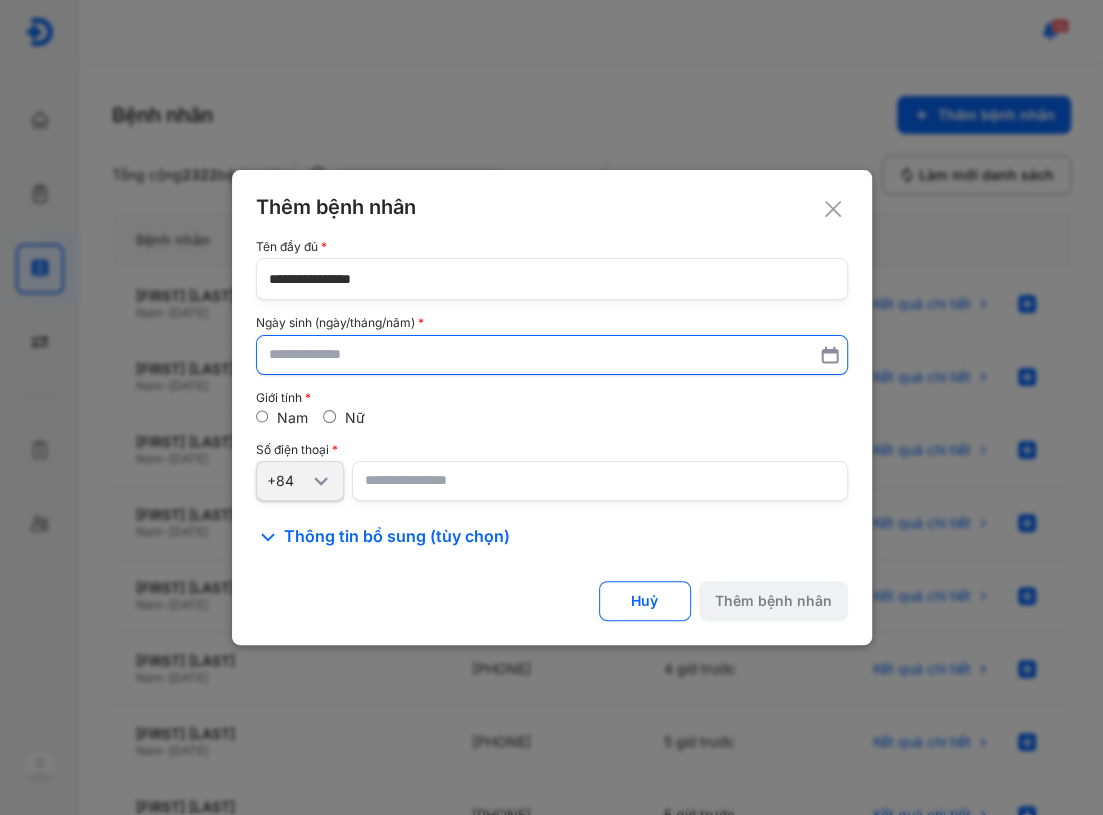 type on "**********" 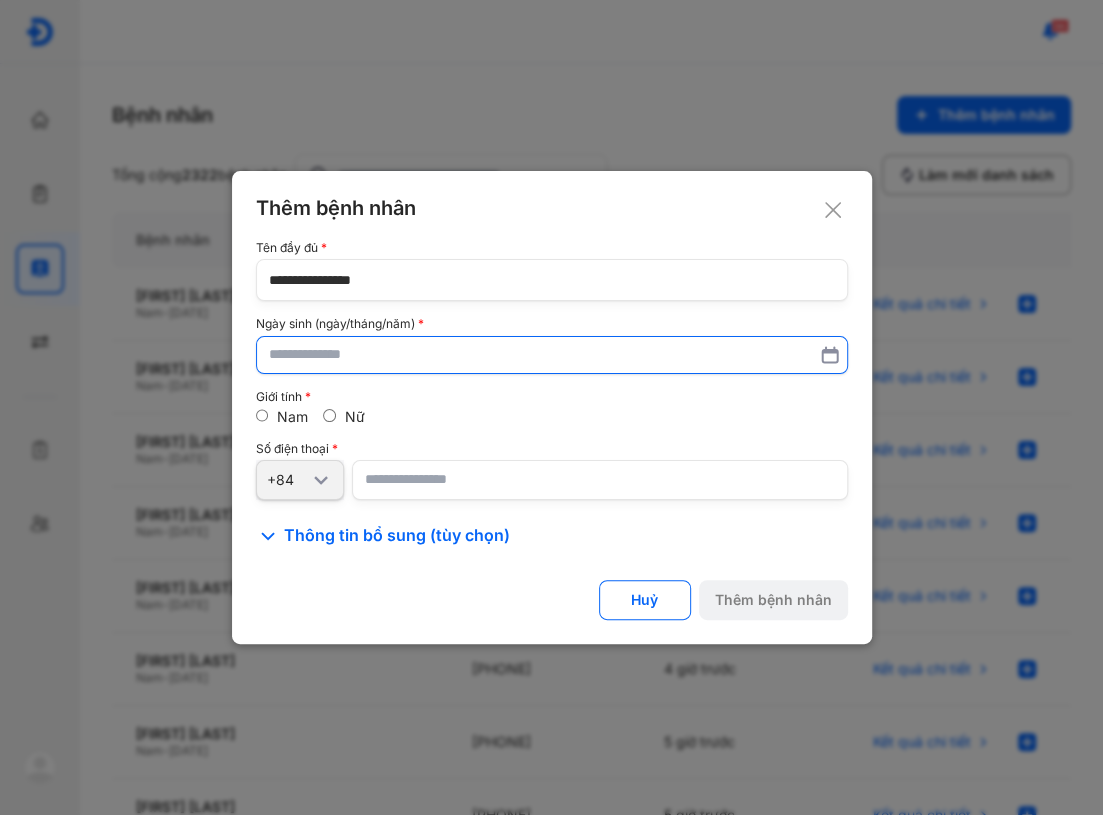 click at bounding box center (552, 355) 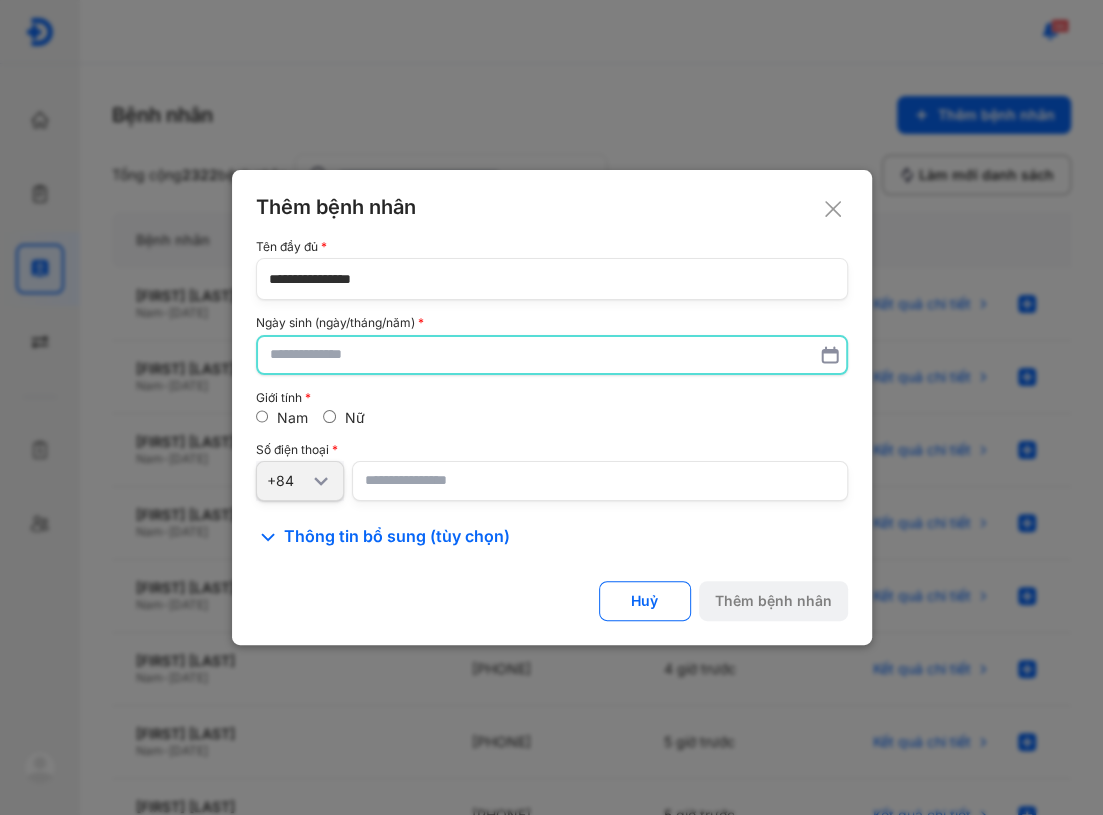 click at bounding box center (552, 355) 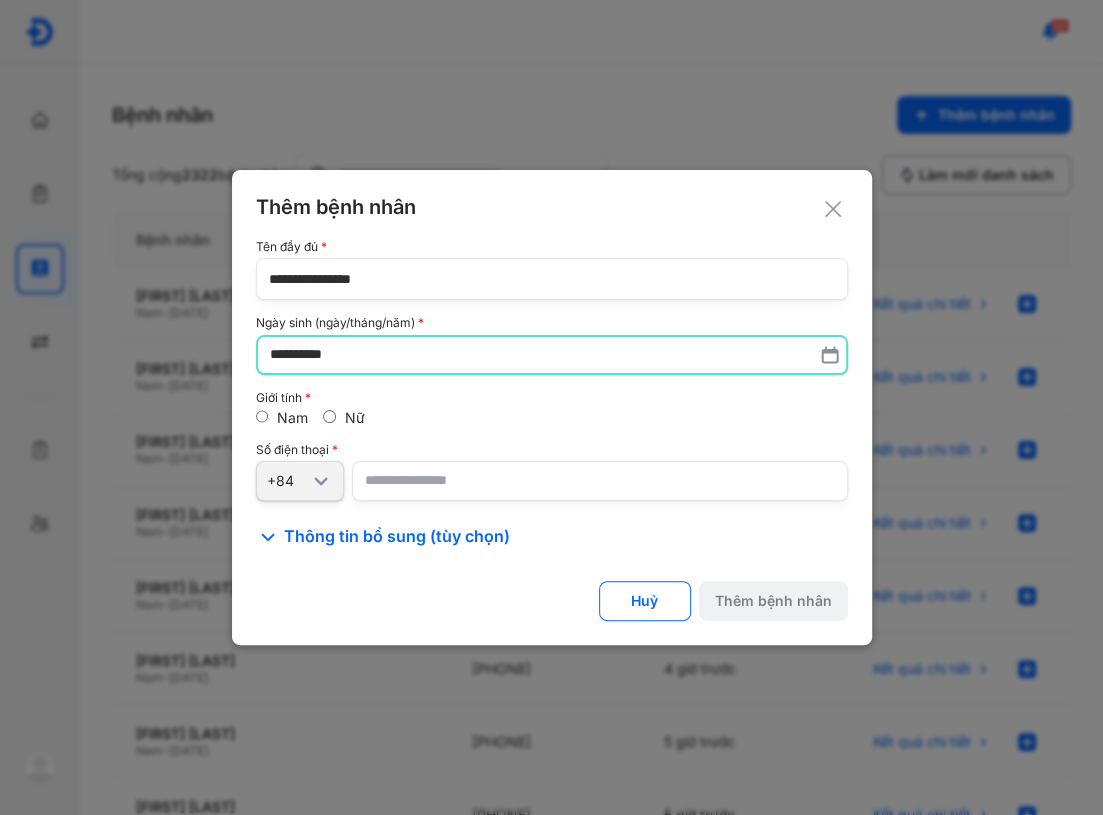 type on "**********" 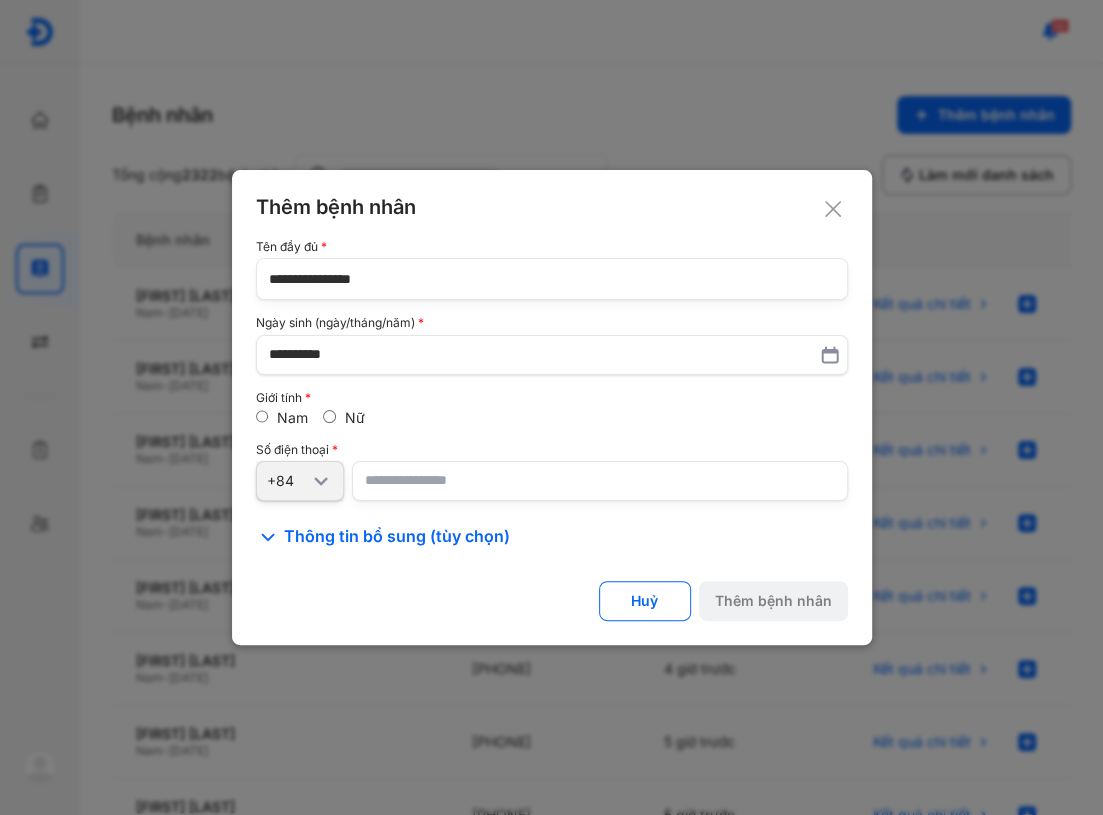 click at bounding box center (600, 481) 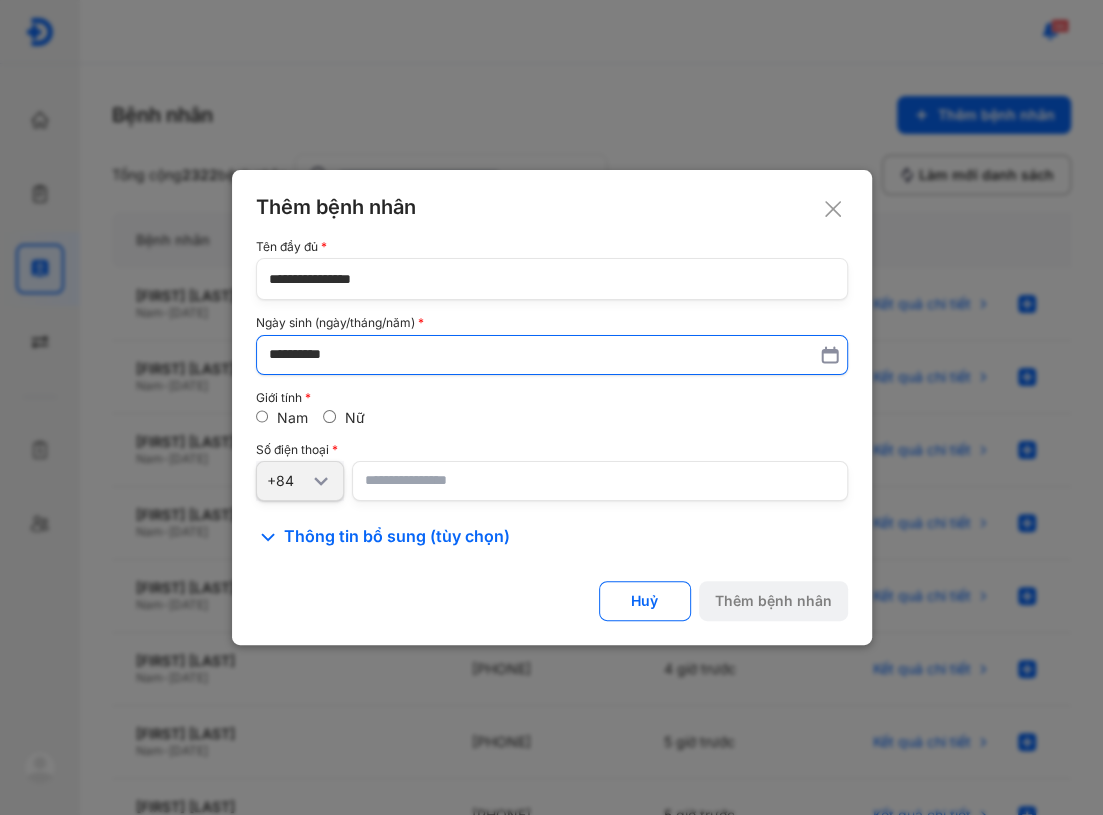 type on "**********" 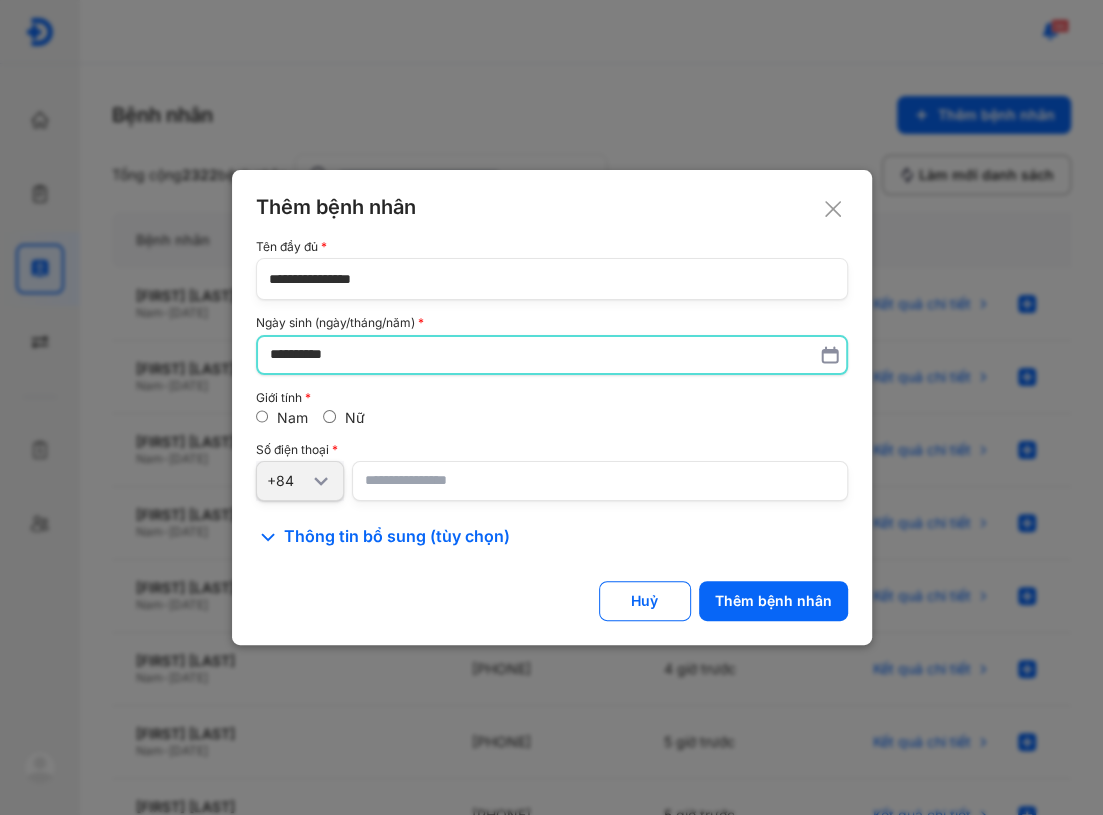 drag, startPoint x: 566, startPoint y: 369, endPoint x: 332, endPoint y: 461, distance: 251.43588 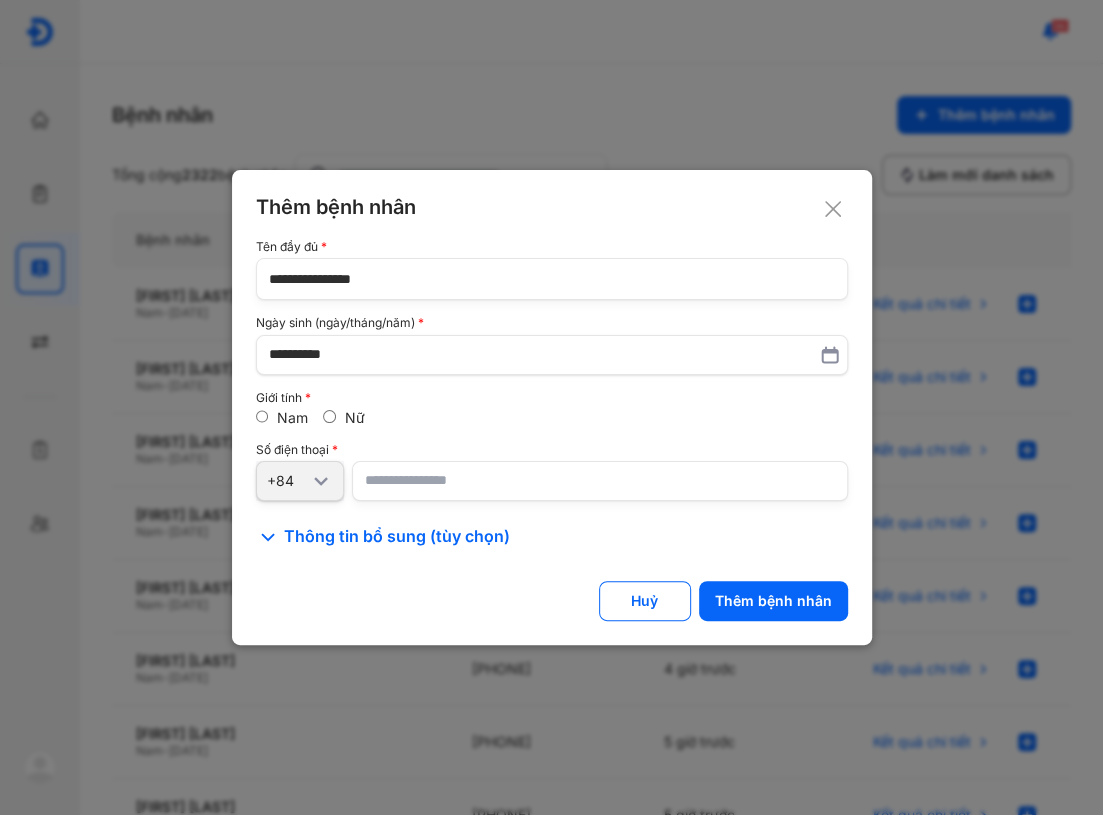 drag, startPoint x: 462, startPoint y: 445, endPoint x: 635, endPoint y: 547, distance: 200.83078 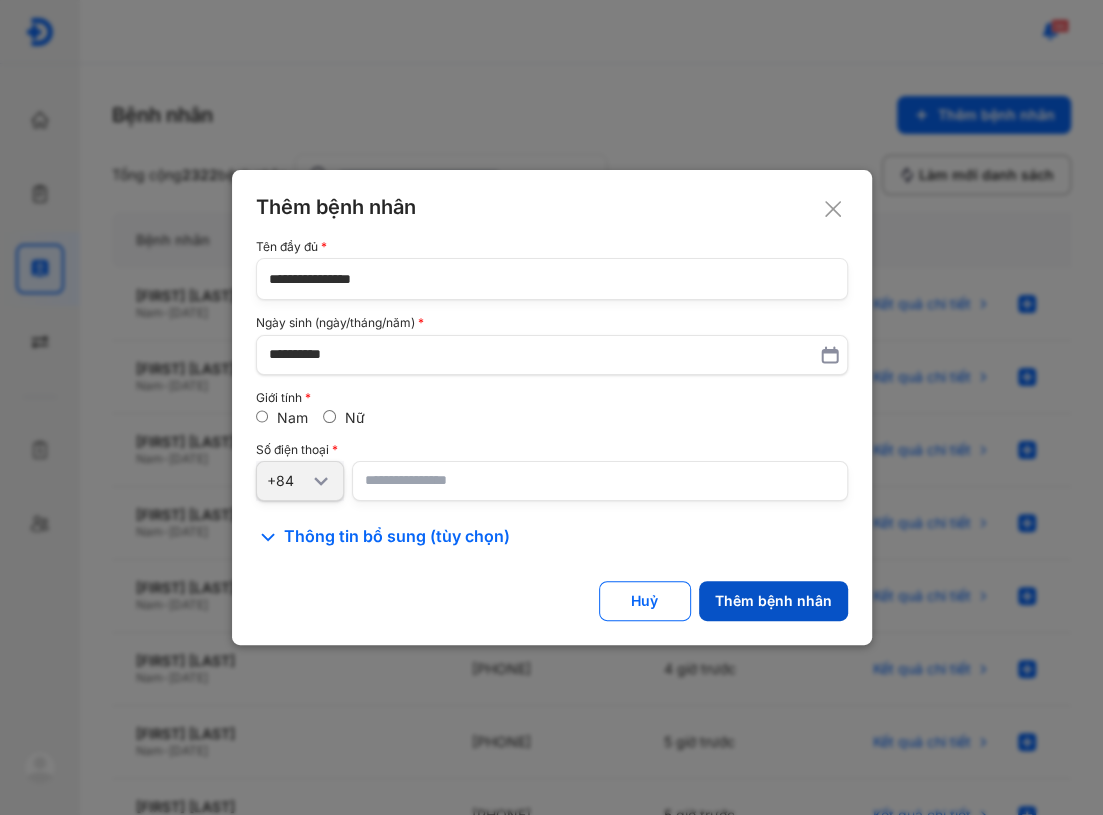 click on "Thêm bệnh nhân" at bounding box center [773, 601] 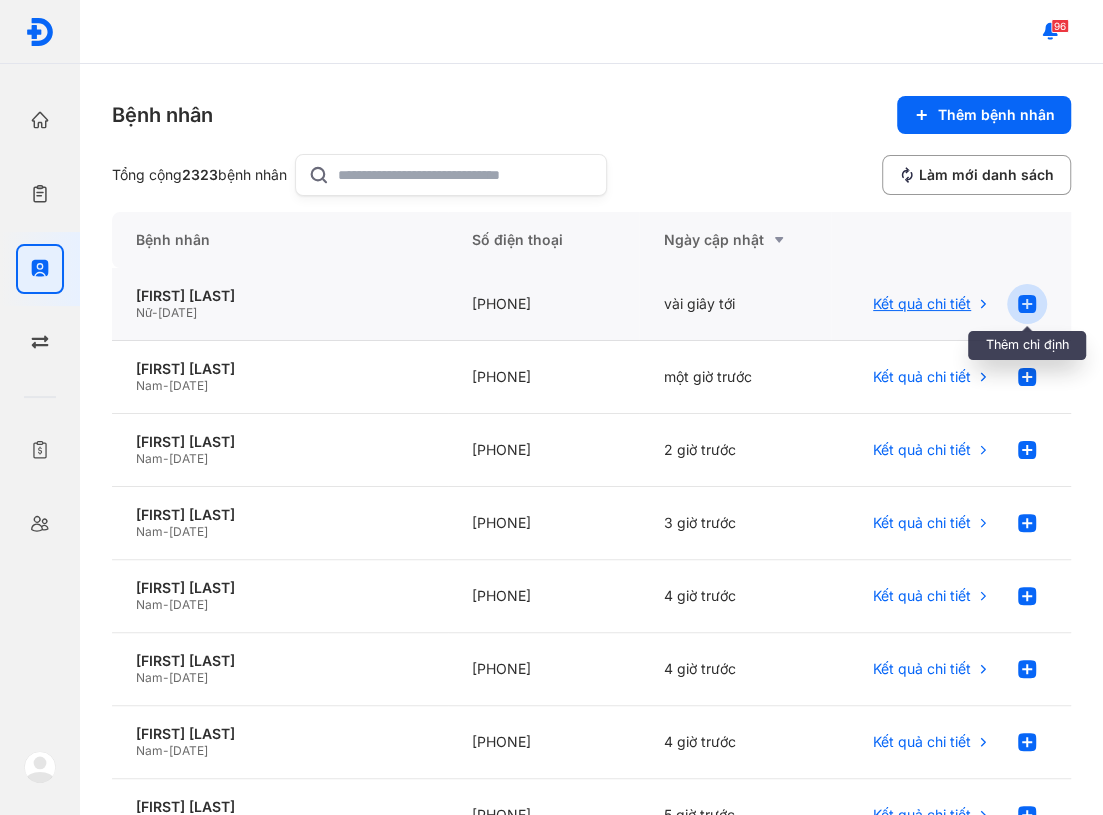 click 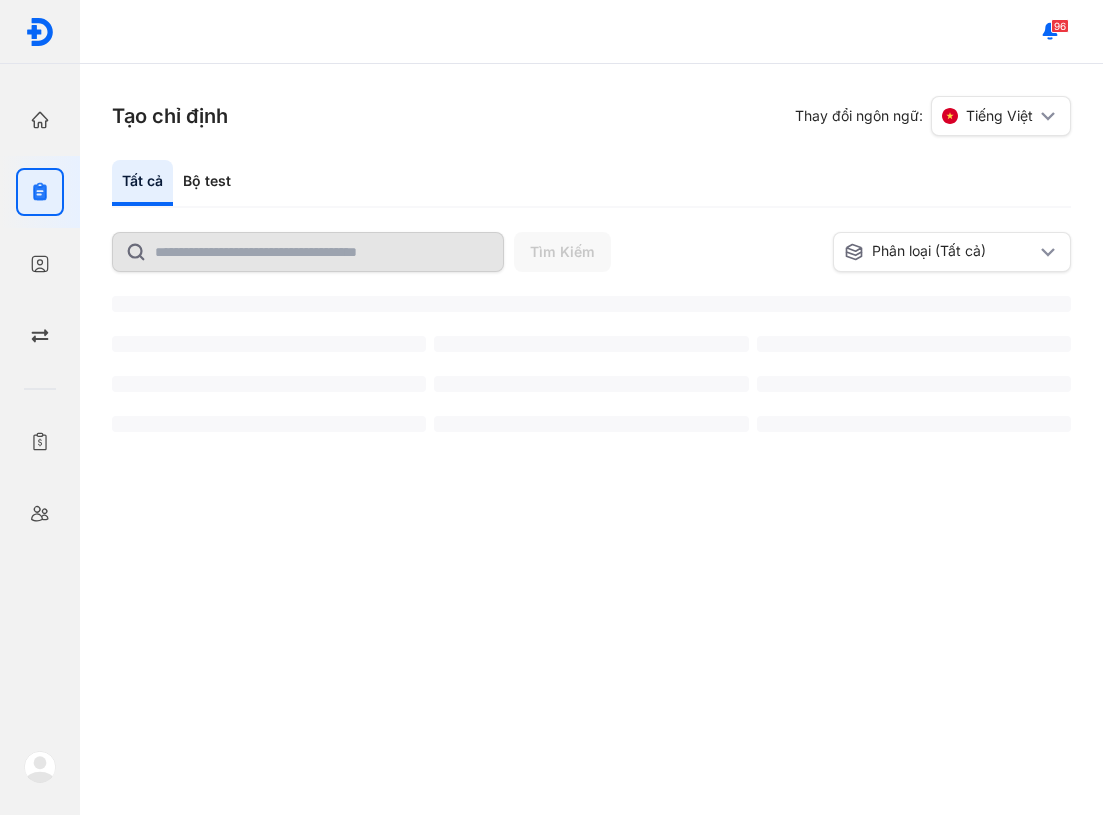 scroll, scrollTop: 0, scrollLeft: 0, axis: both 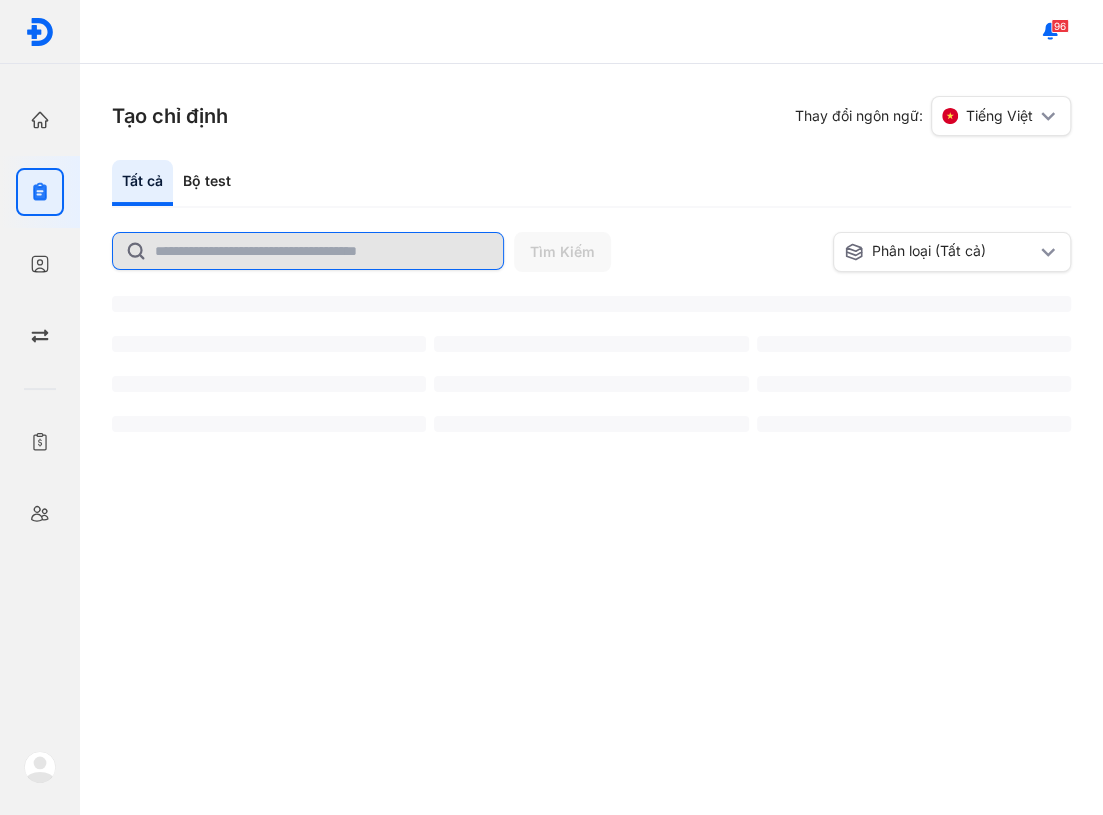 click 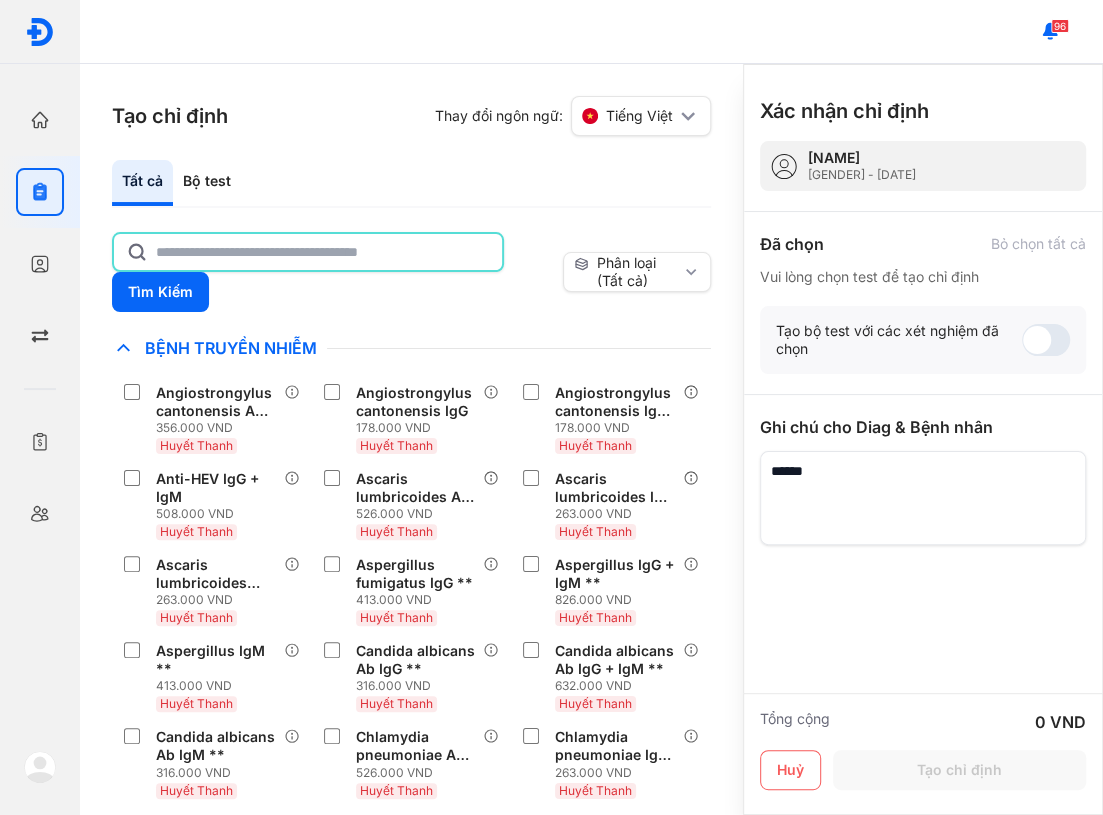 click 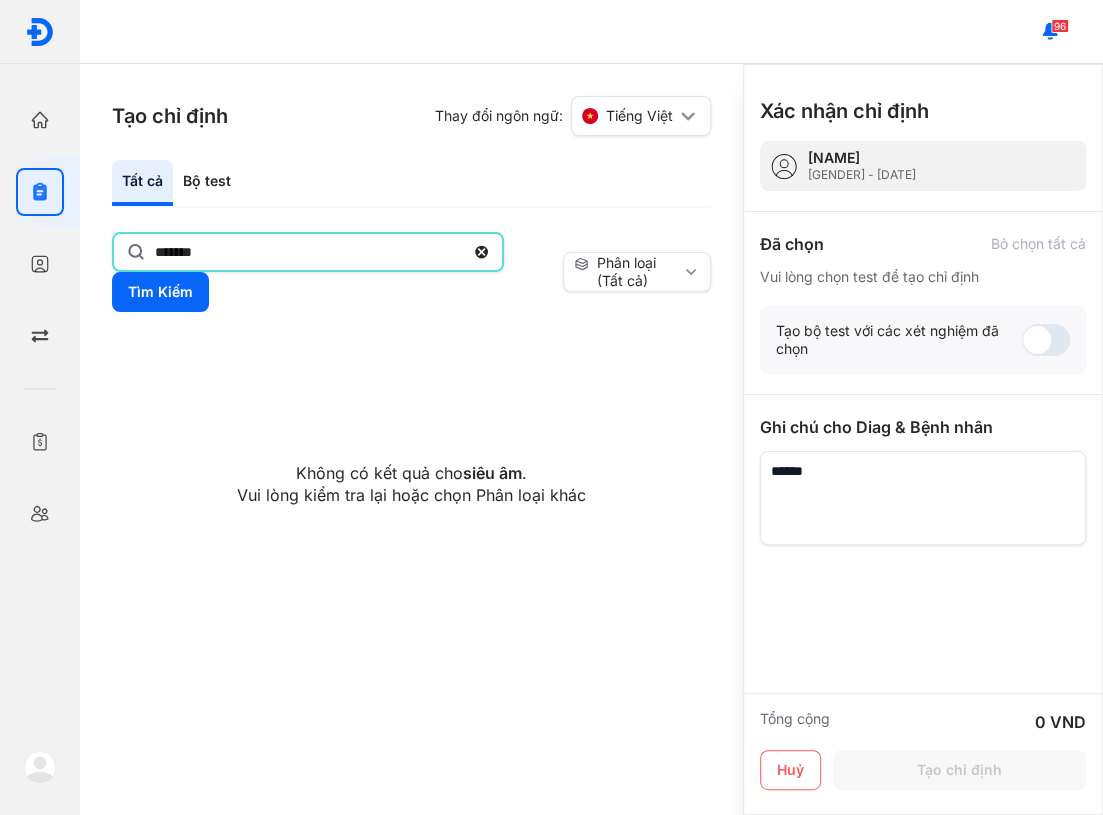 type on "*******" 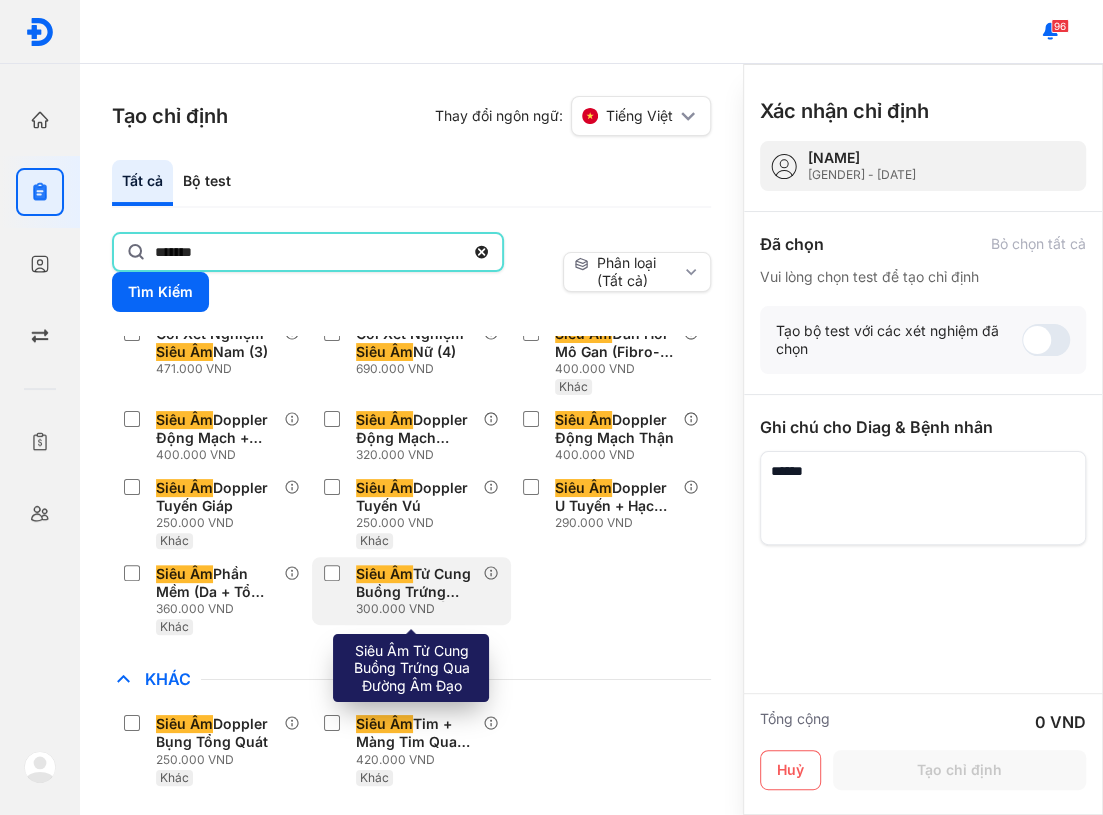 scroll, scrollTop: 60, scrollLeft: 0, axis: vertical 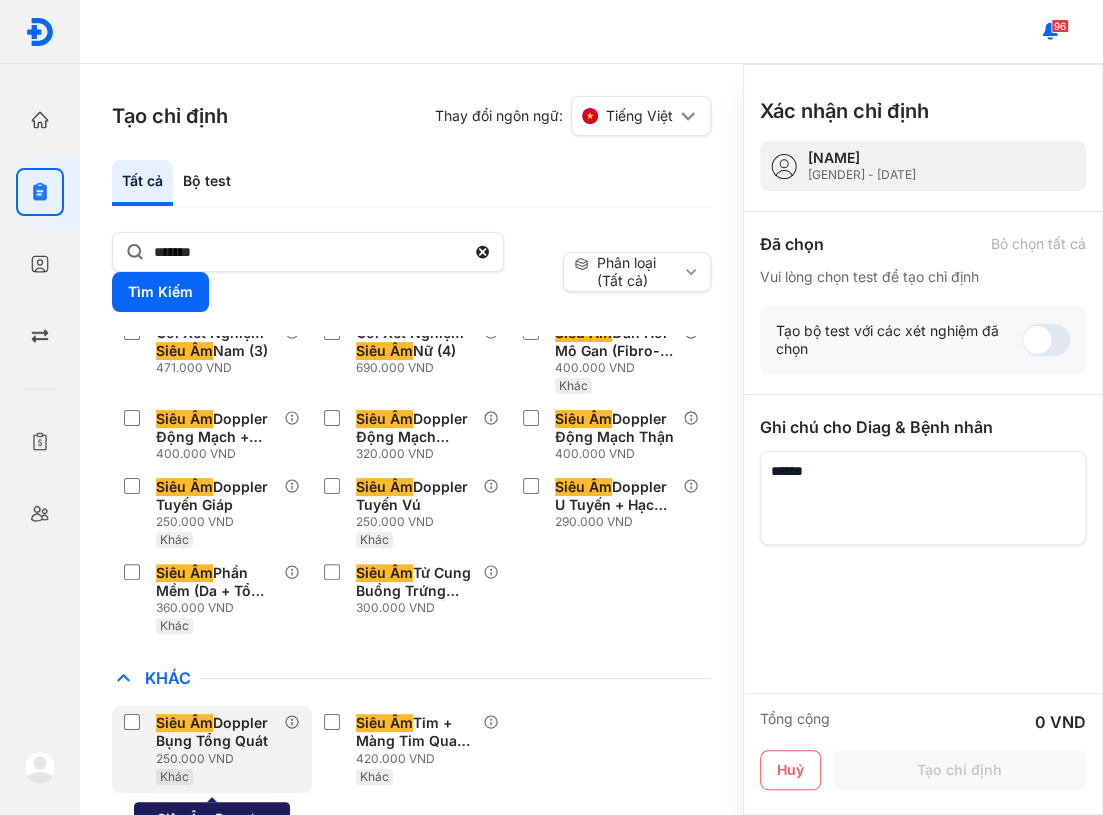 click on "Siêu Âm  Doppler Bụng Tổng Quát" at bounding box center [216, 732] 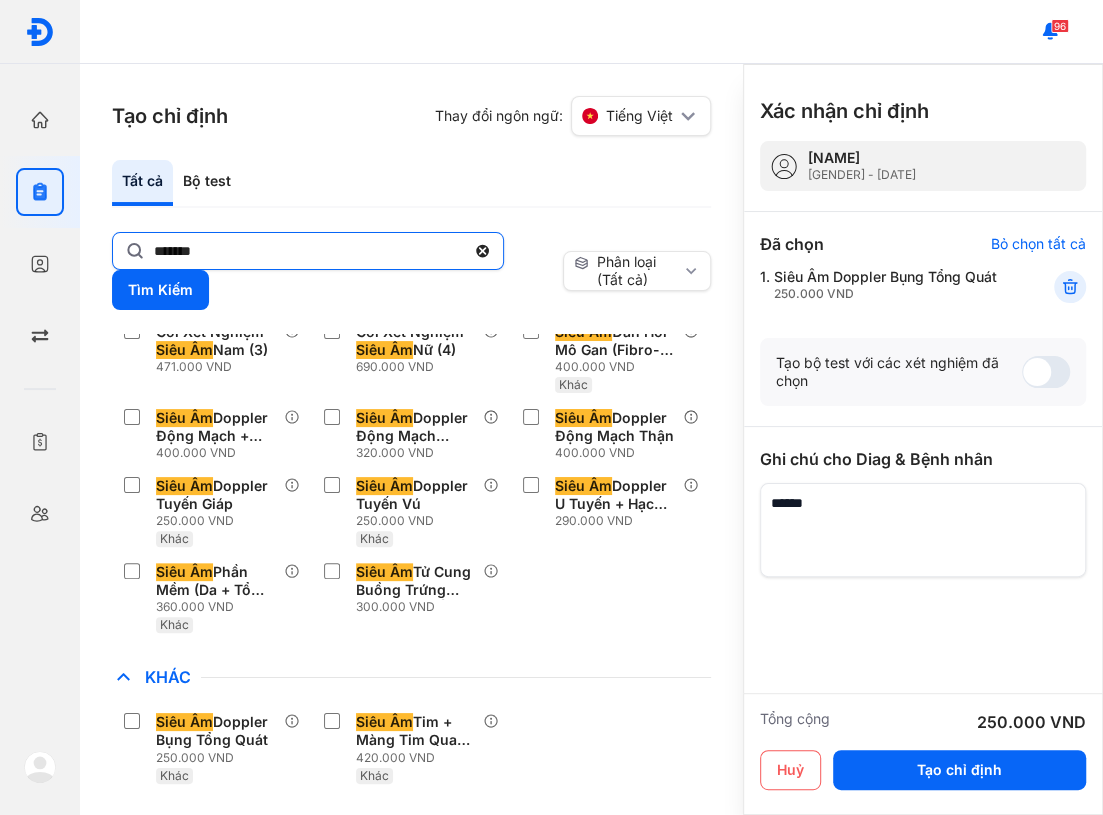 click on "*******" 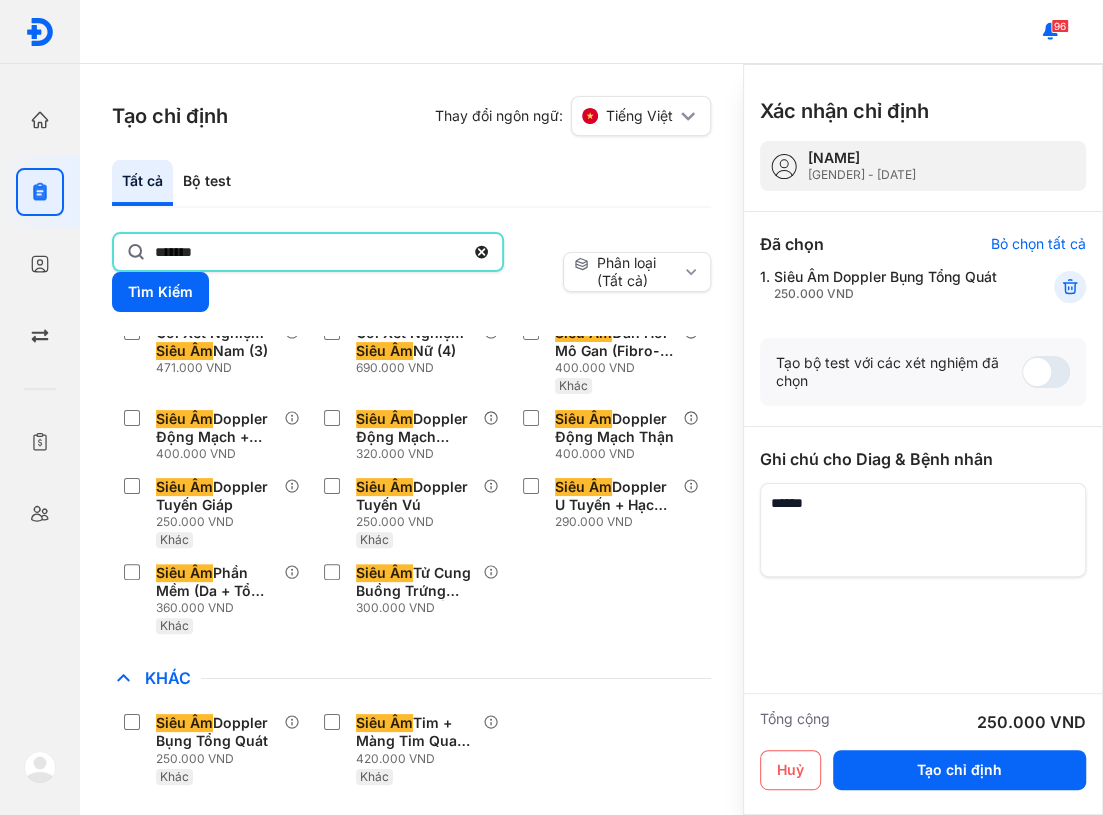 click on "*******" 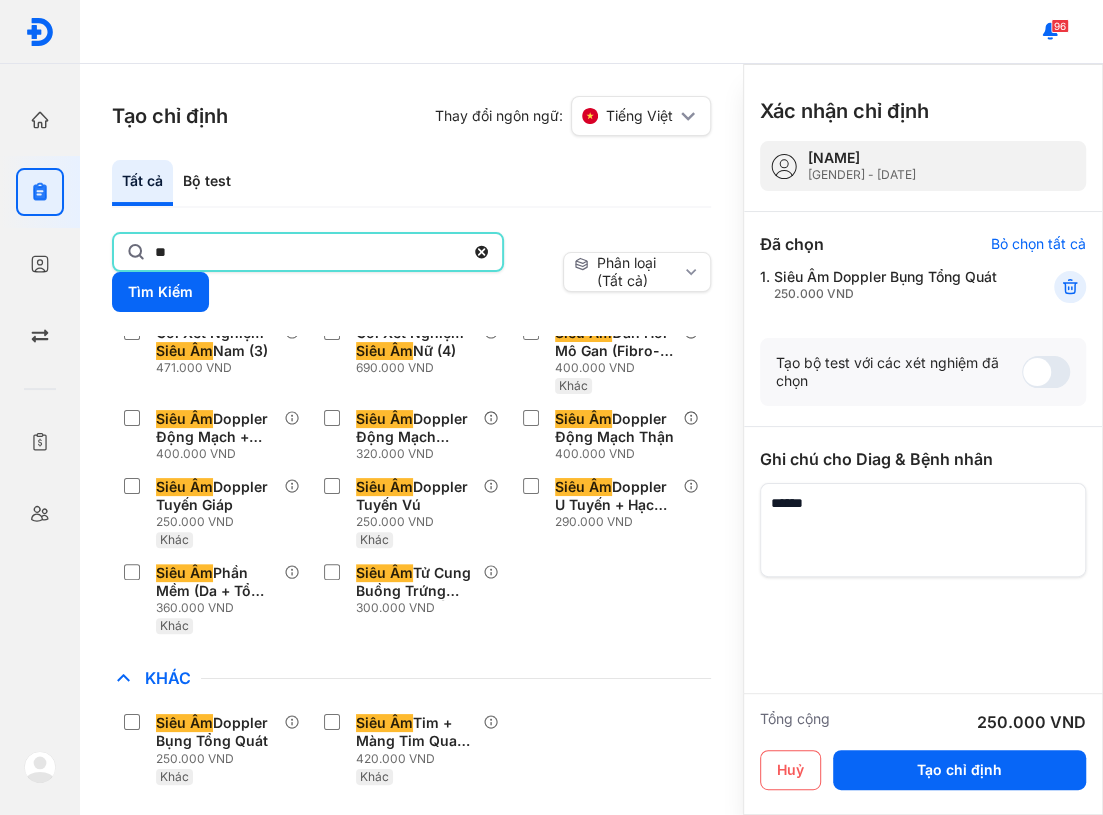 scroll, scrollTop: 314, scrollLeft: 0, axis: vertical 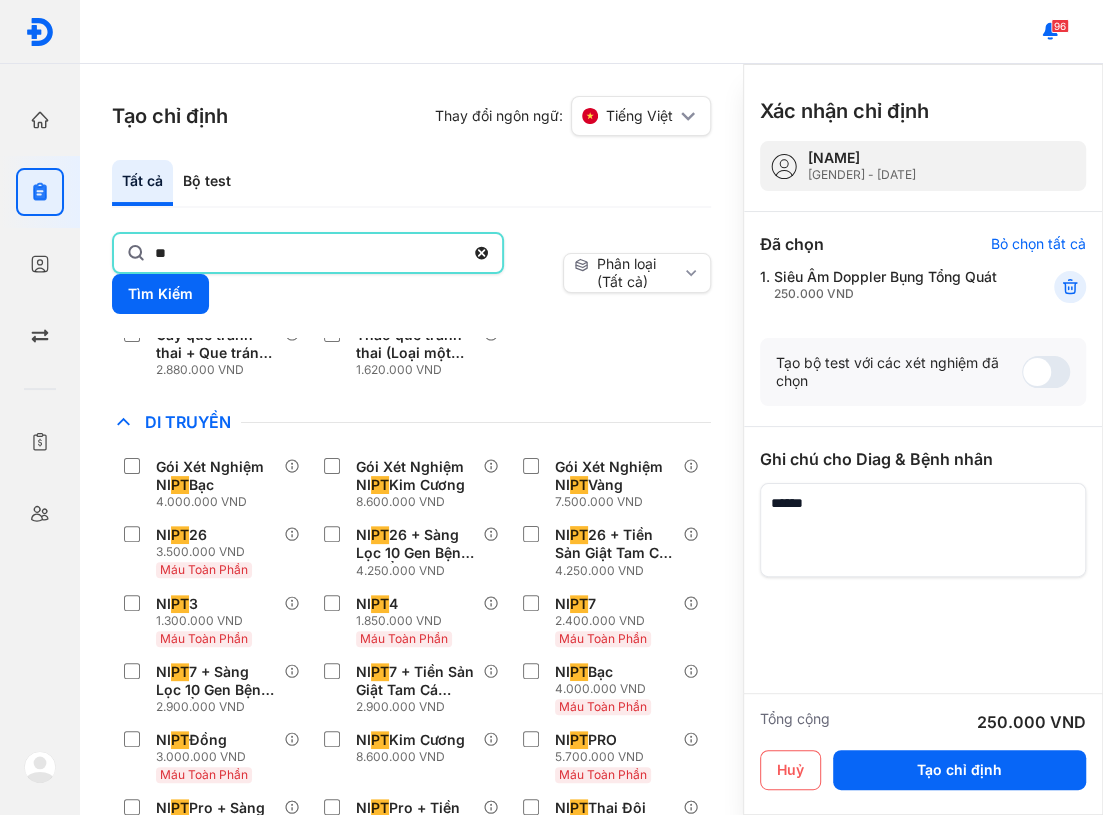 click on "Cấy que tránh thai + Que tránh thai (Loại một nang) [PRICE] VND Tháo que tránh thai (Loại một nang) [PRICE] VND" at bounding box center (411, 352) 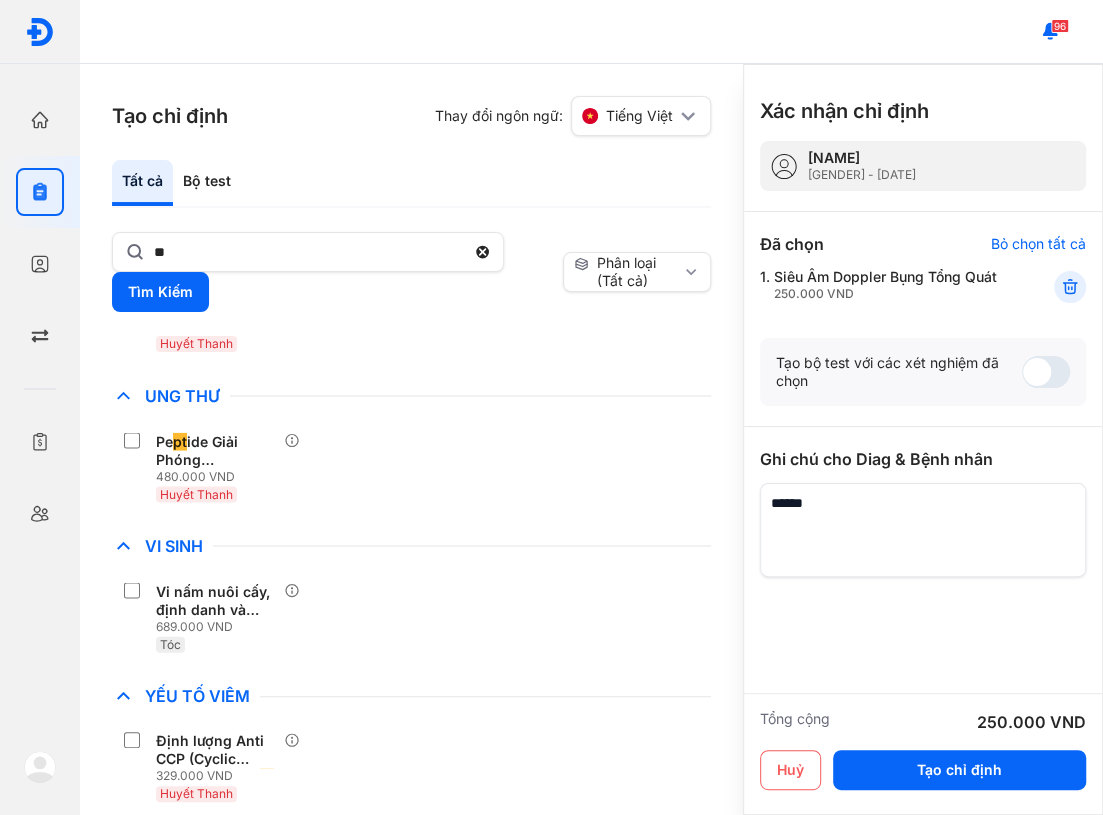 scroll, scrollTop: 2260, scrollLeft: 0, axis: vertical 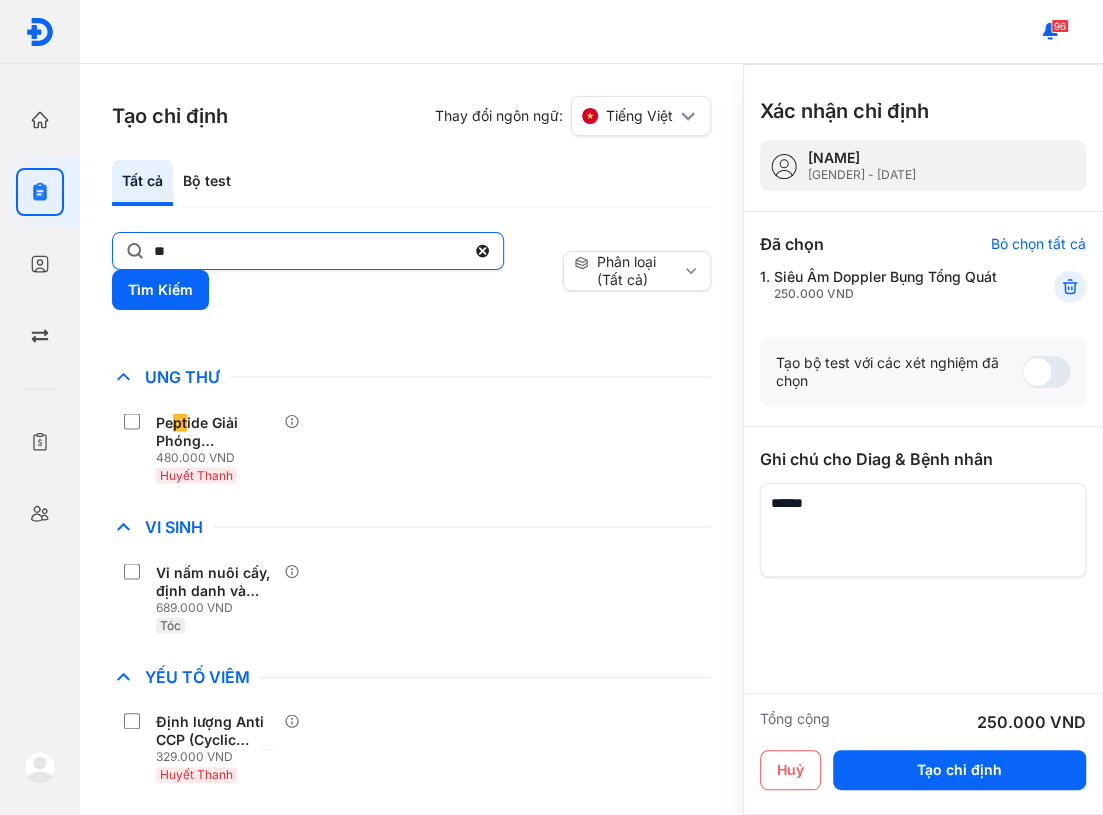 click on "**" 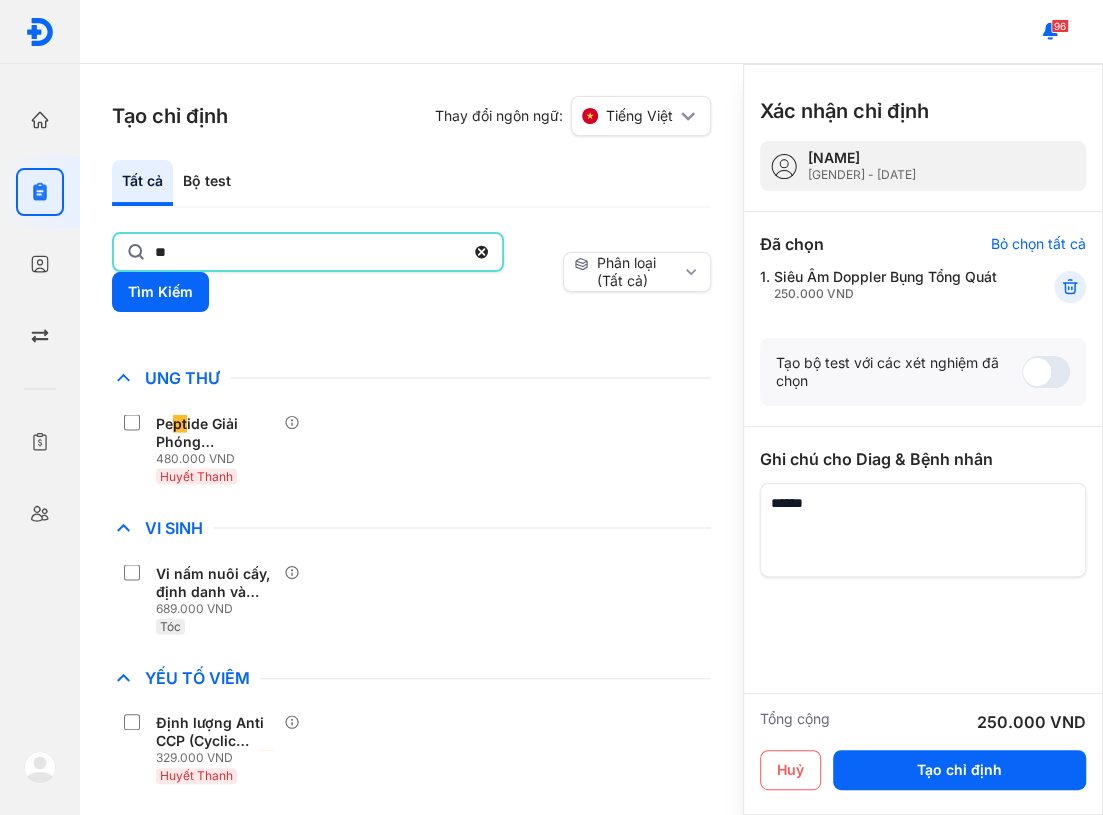 click on "**" 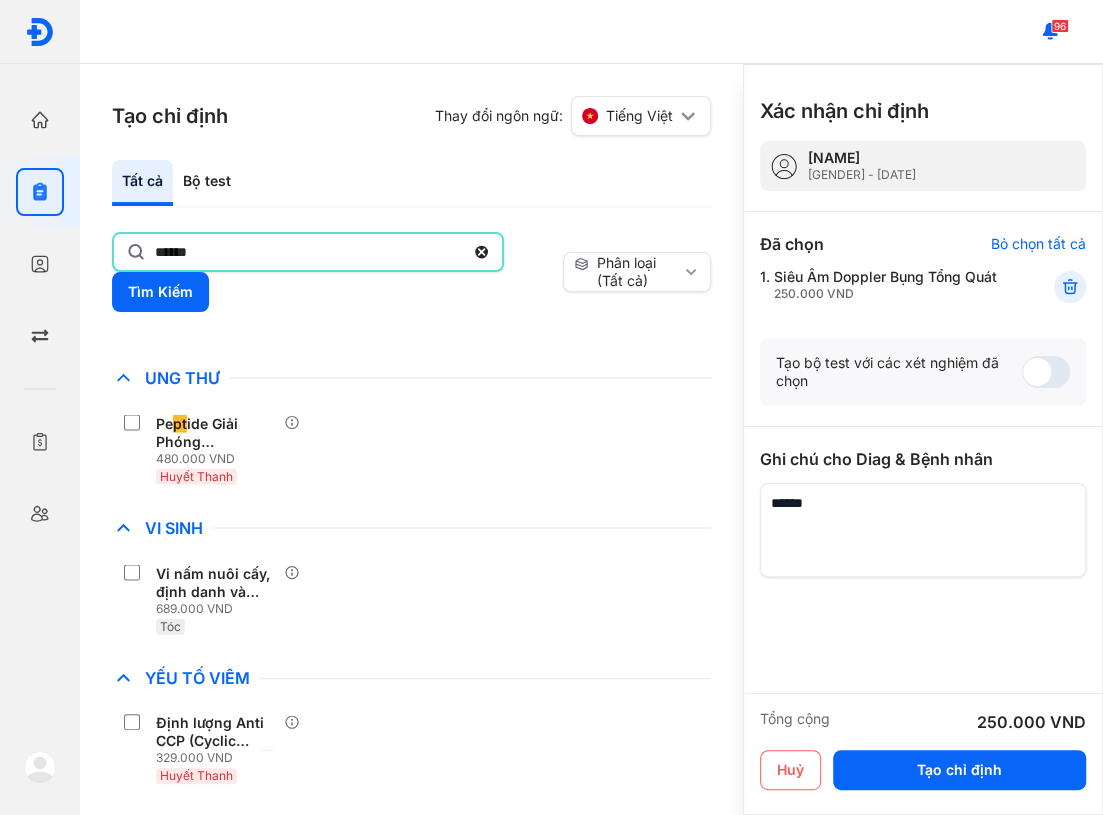 scroll, scrollTop: 0, scrollLeft: 0, axis: both 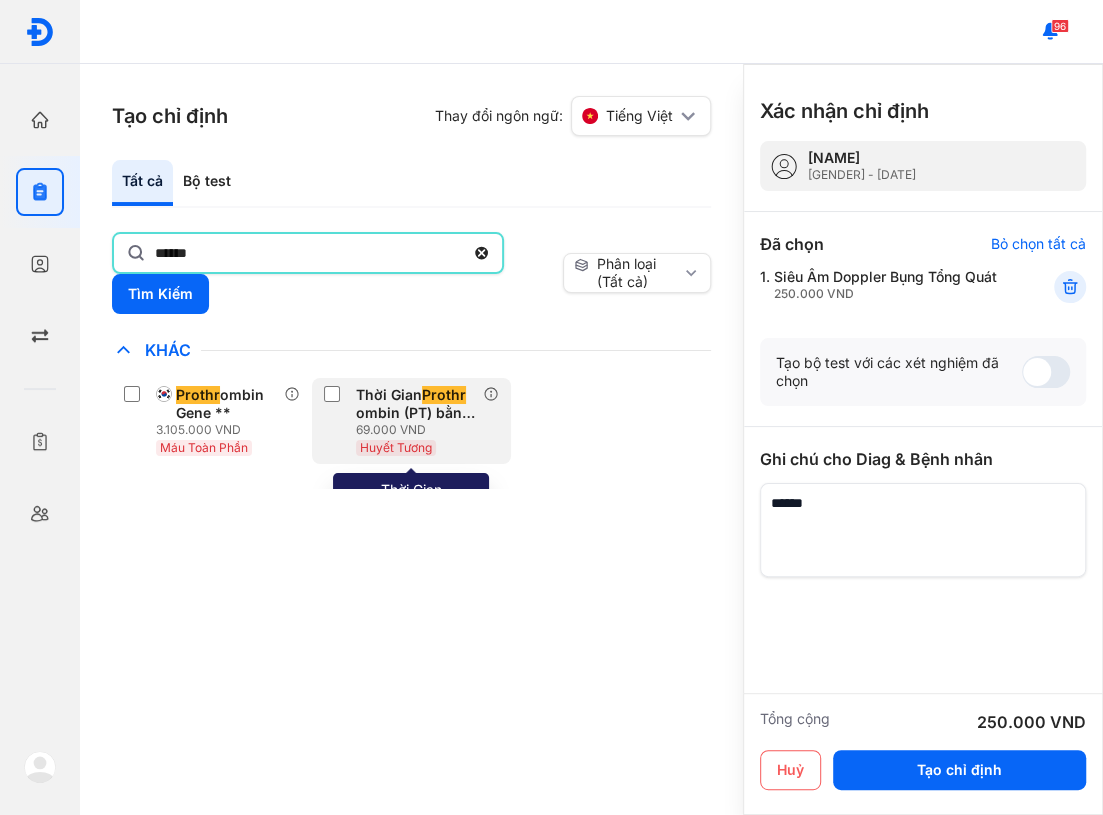 click on "69.000 VND" at bounding box center [420, 430] 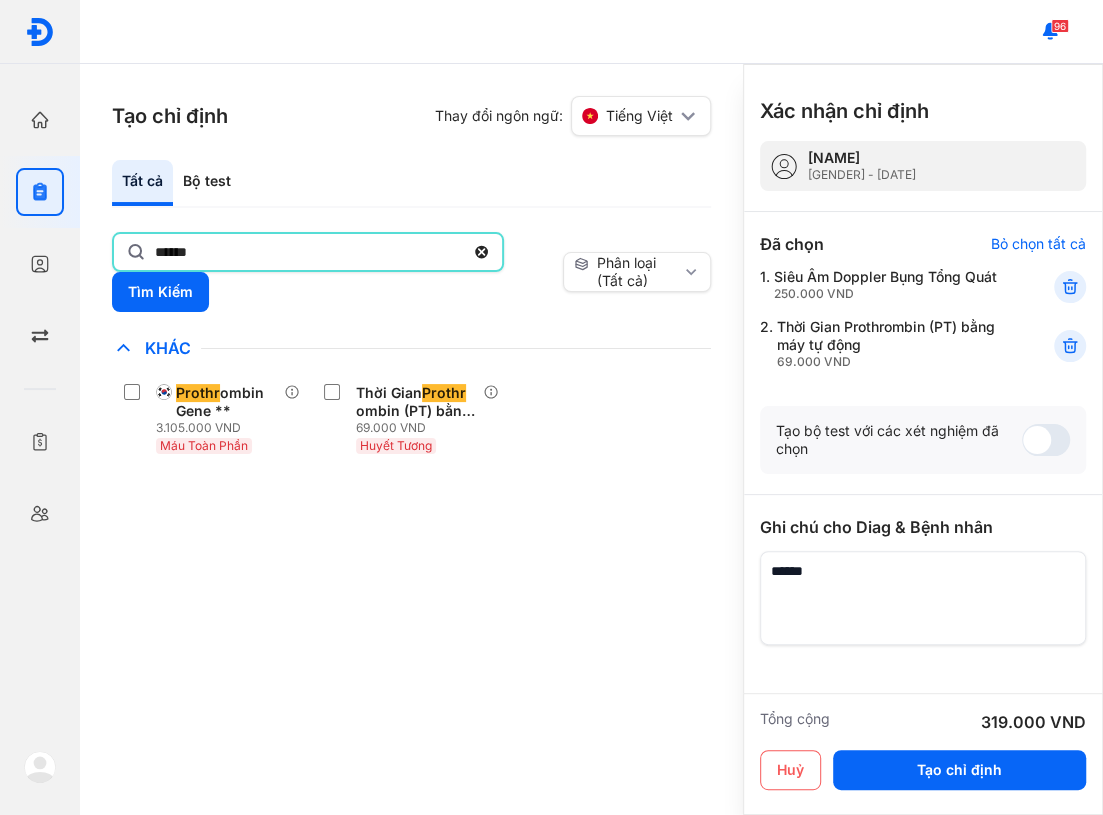 click on "******" 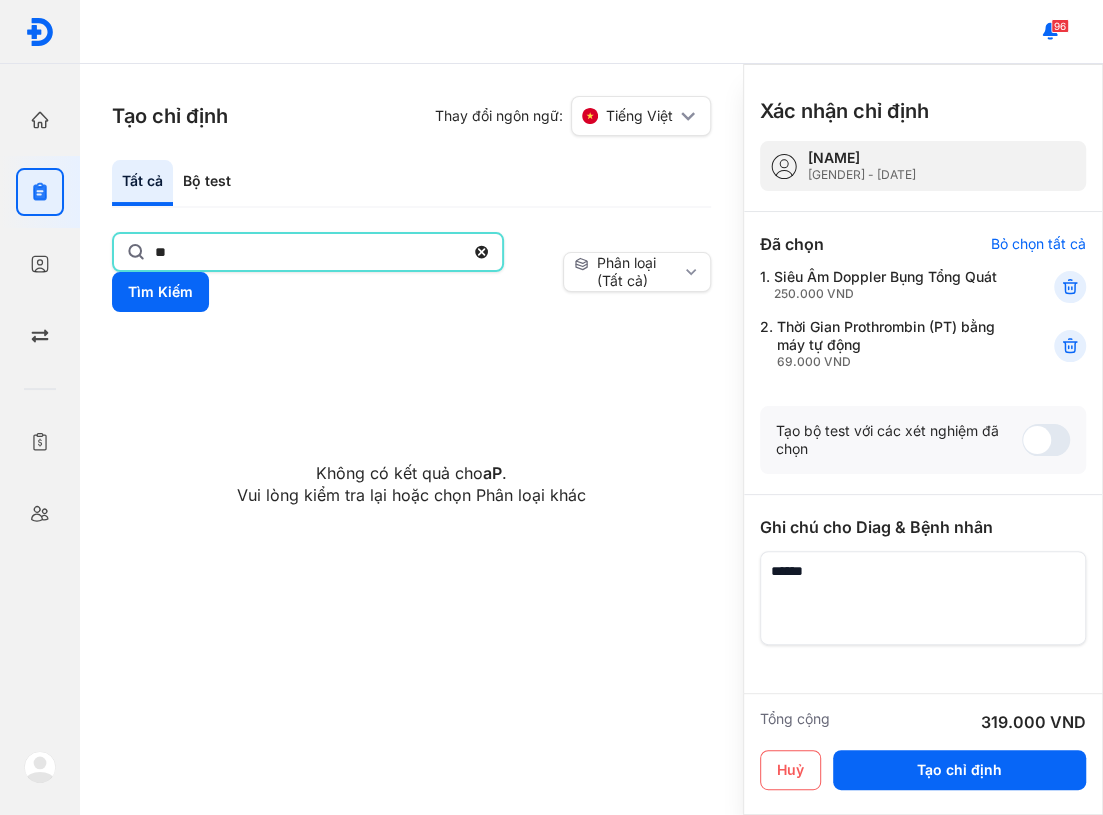 type on "*" 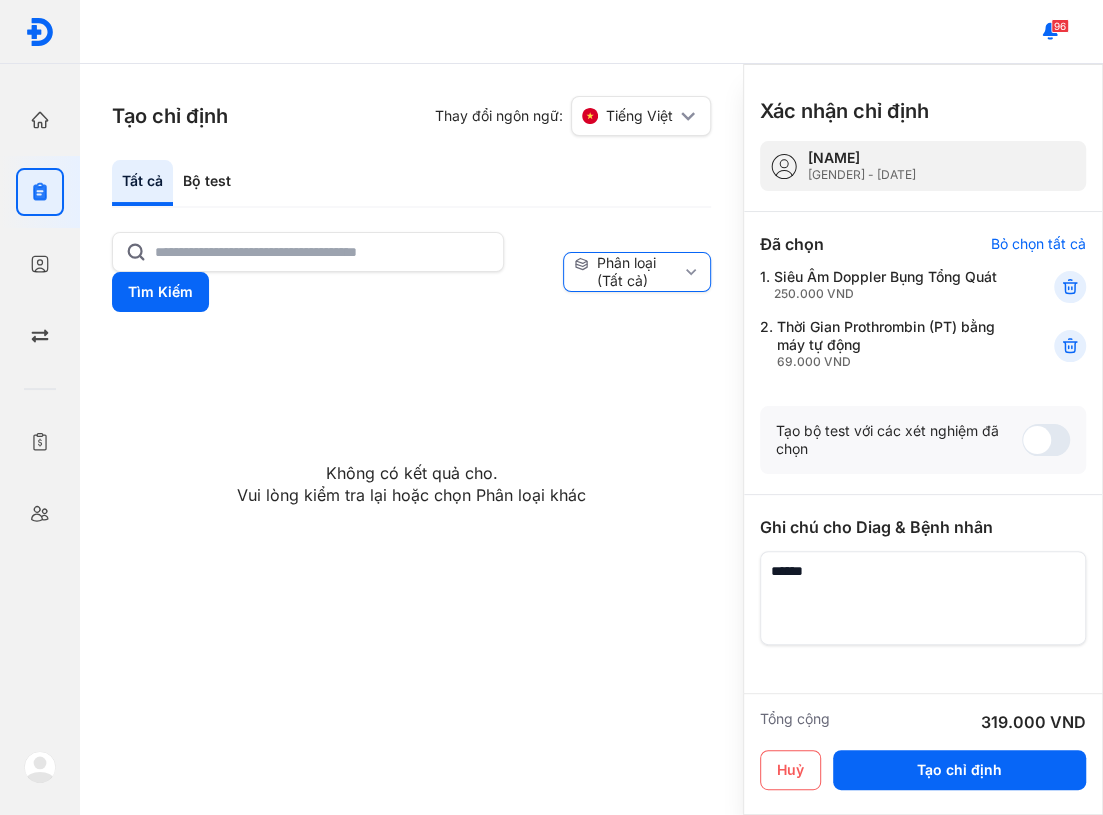 click on "Phân loại (Tất cả)" 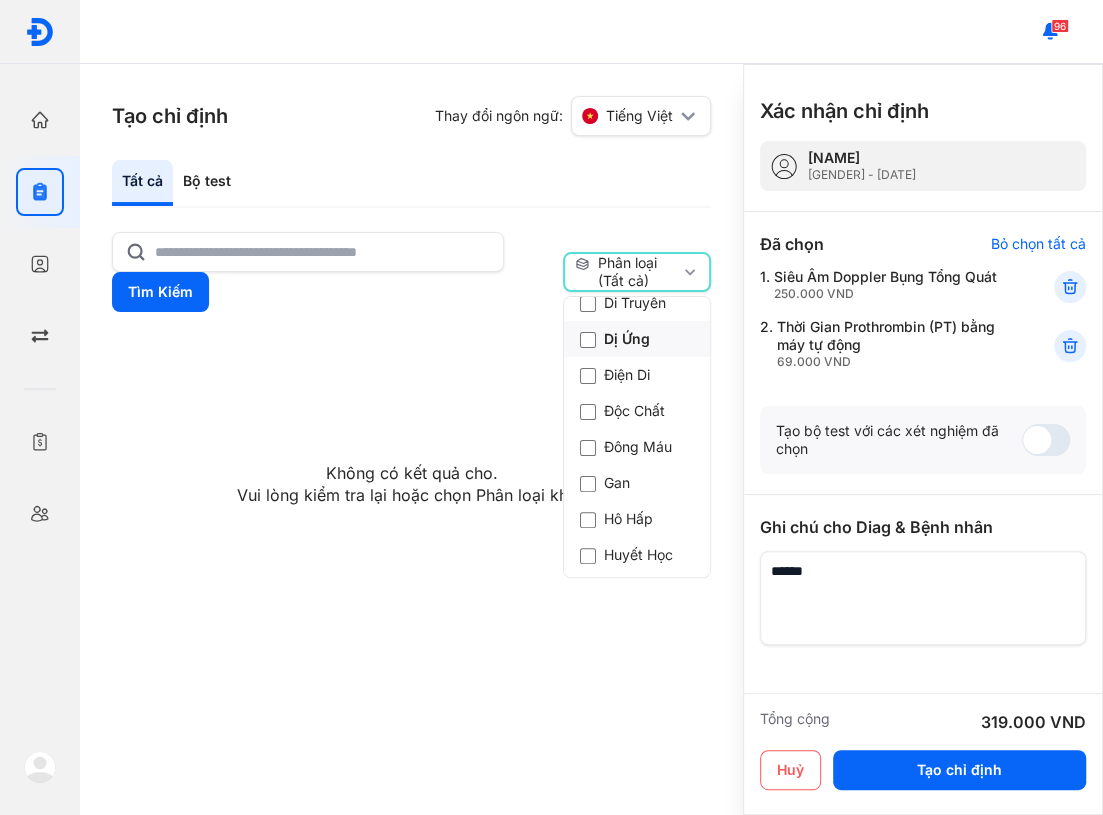 scroll, scrollTop: 363, scrollLeft: 0, axis: vertical 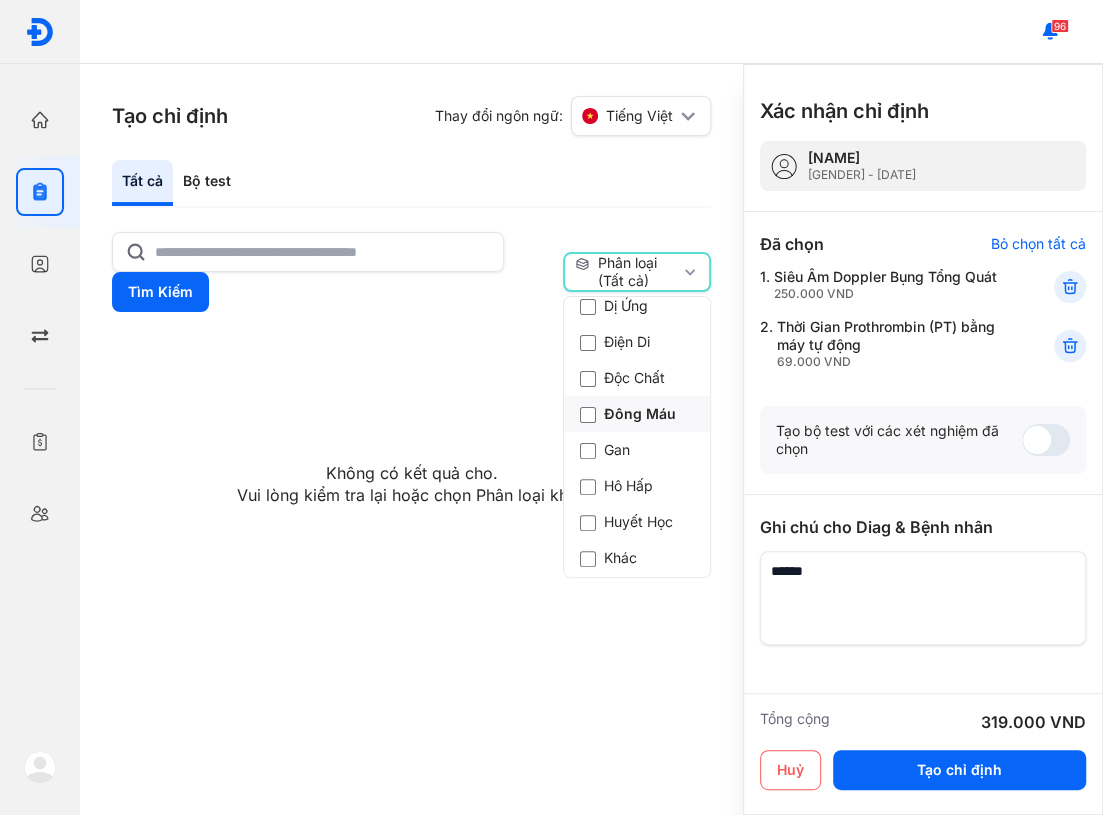 click on "Đông Máu" 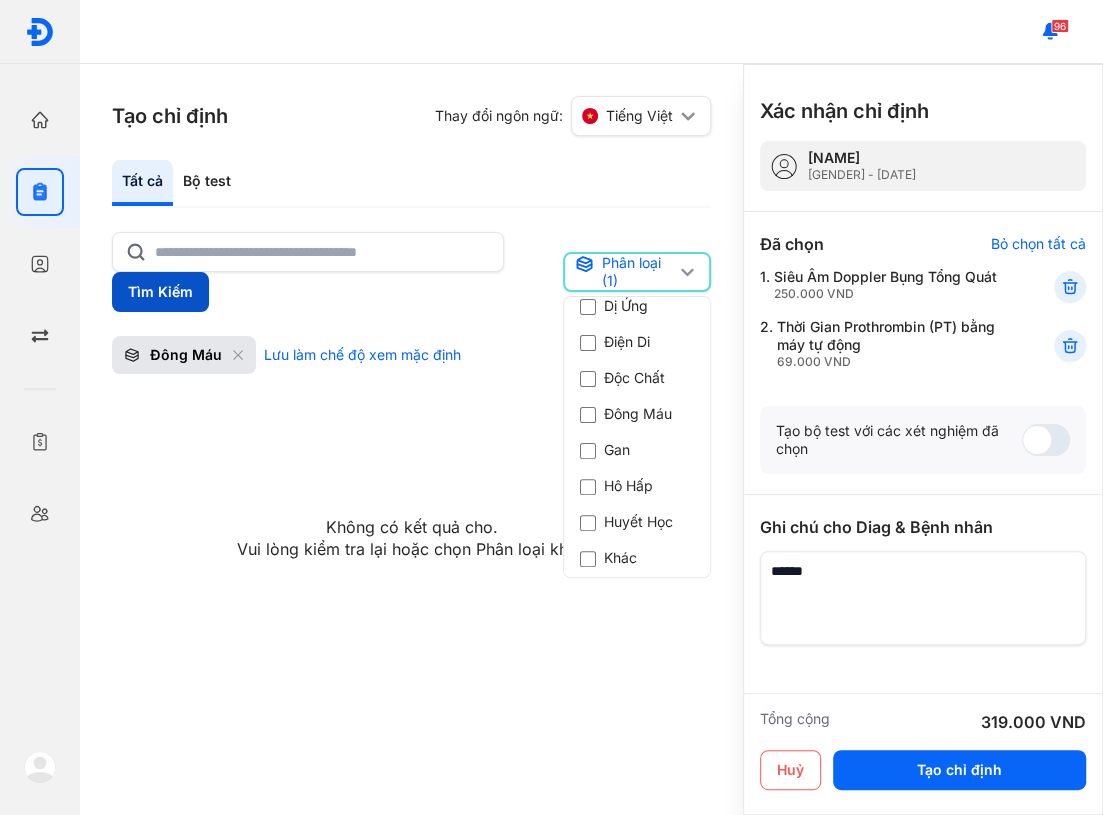 click on "Tìm Kiếm" at bounding box center (160, 292) 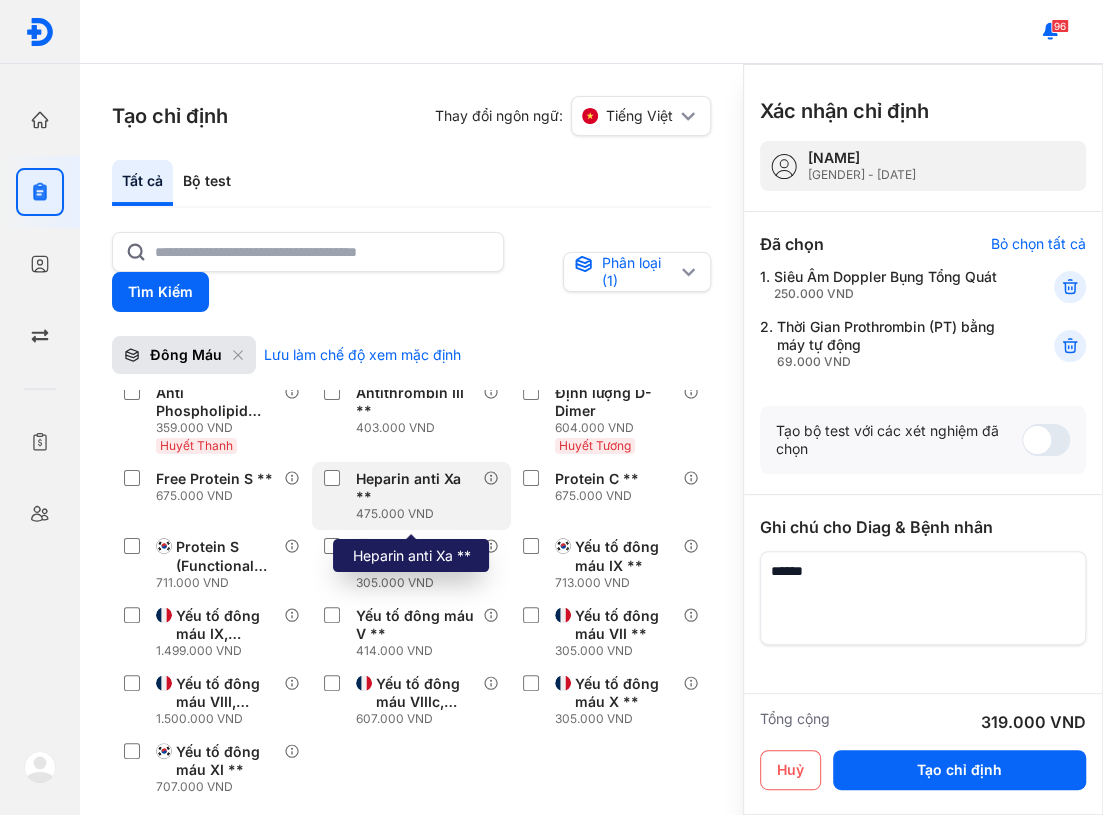 scroll, scrollTop: 320, scrollLeft: 0, axis: vertical 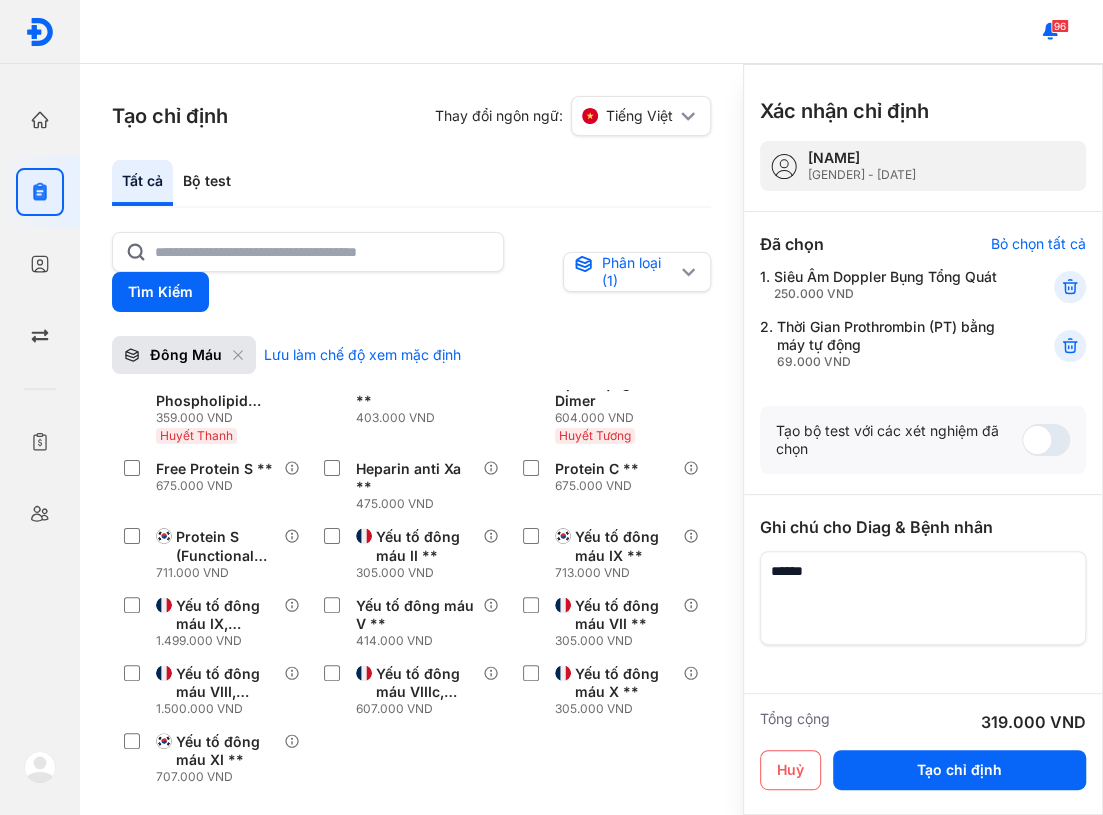 click on "Anti Cardiolipin IgG [PRICE] VND Huyết Thanh Anti Cardiolipin IgM [PRICE] VND Huyết Thanh Anti Phospholipid IgG [PRICE] VND Huyết Thanh Anti Phospholipid IgM [PRICE] VND Huyết Thanh Antithrombin III ** [PRICE] VND Định lượng D-Dimer [PRICE] VND Huyết Tương Free Protein S ** [PRICE] VND Heparin anti Xa ** [PRICE] VND Protein C ** [PRICE] VND Protein S (Functional Assay) ** [PRICE] VND Yếu tố đông máu II ** [PRICE] VND Yếu tố đông máu IX ** [PRICE] VND Yếu tố đông máu IX, Inhibiting Ab / Screening ** [PRICE] VND Yếu tố đông máu V ** [PRICE] VND Yếu tố đông máu VII ** [PRICE] VND Yếu tố đông máu VIII, Inhibiting Ab / Screening ** [PRICE] VND Yếu tố đông máu VIIIc, Activity Assay ** [PRICE] VND Yếu tố đông máu X ** [PRICE] VND Yếu tố đông máu XI ** [PRICE] VND" at bounding box center (411, 536) 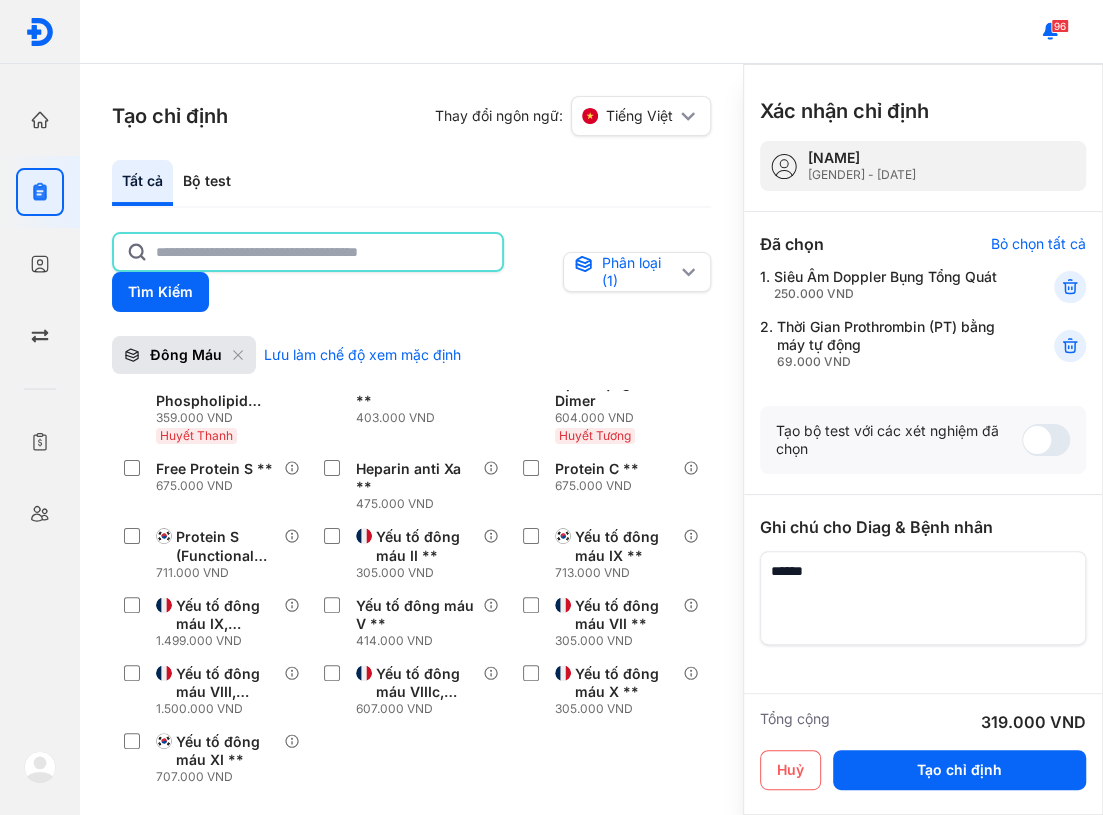 click 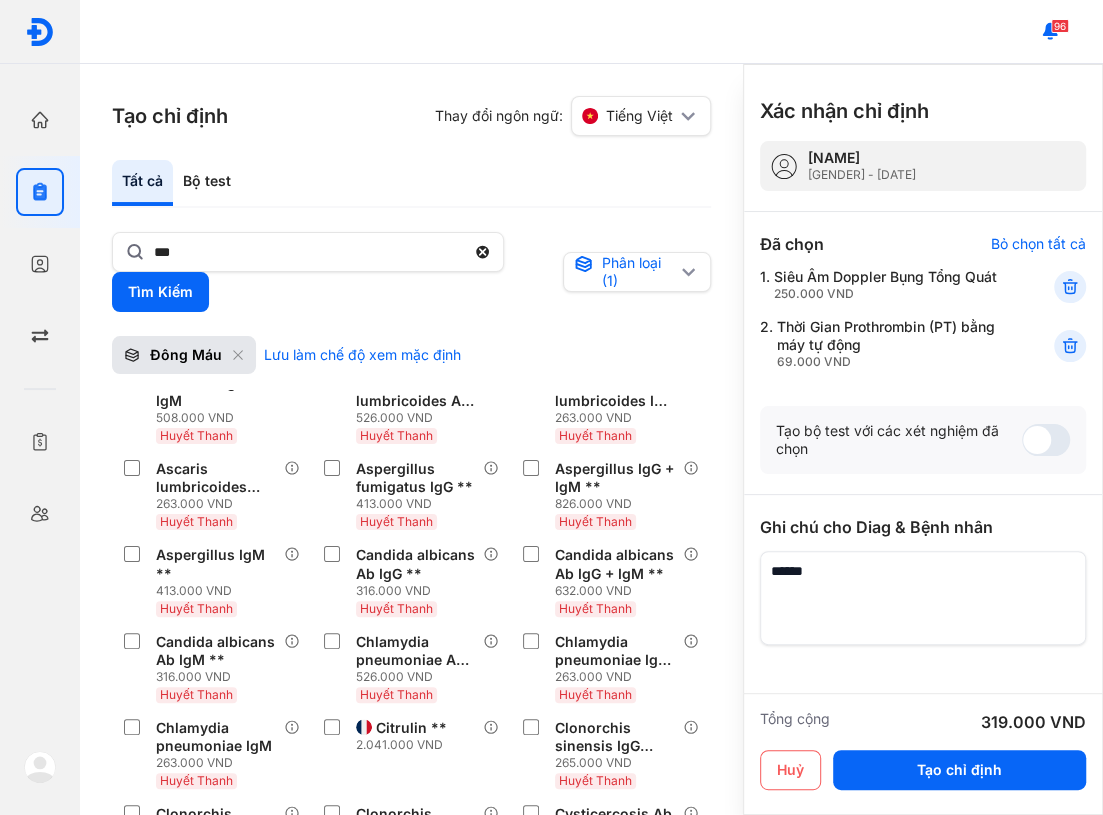 click 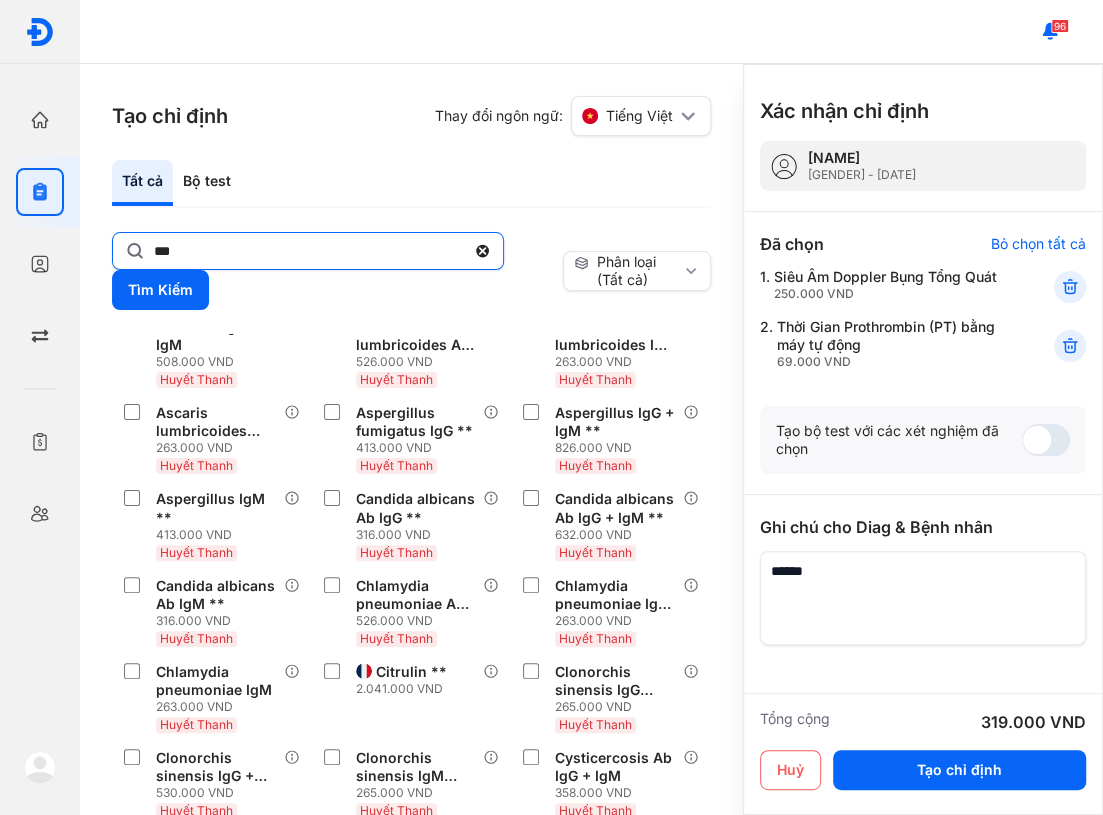 click on "***" 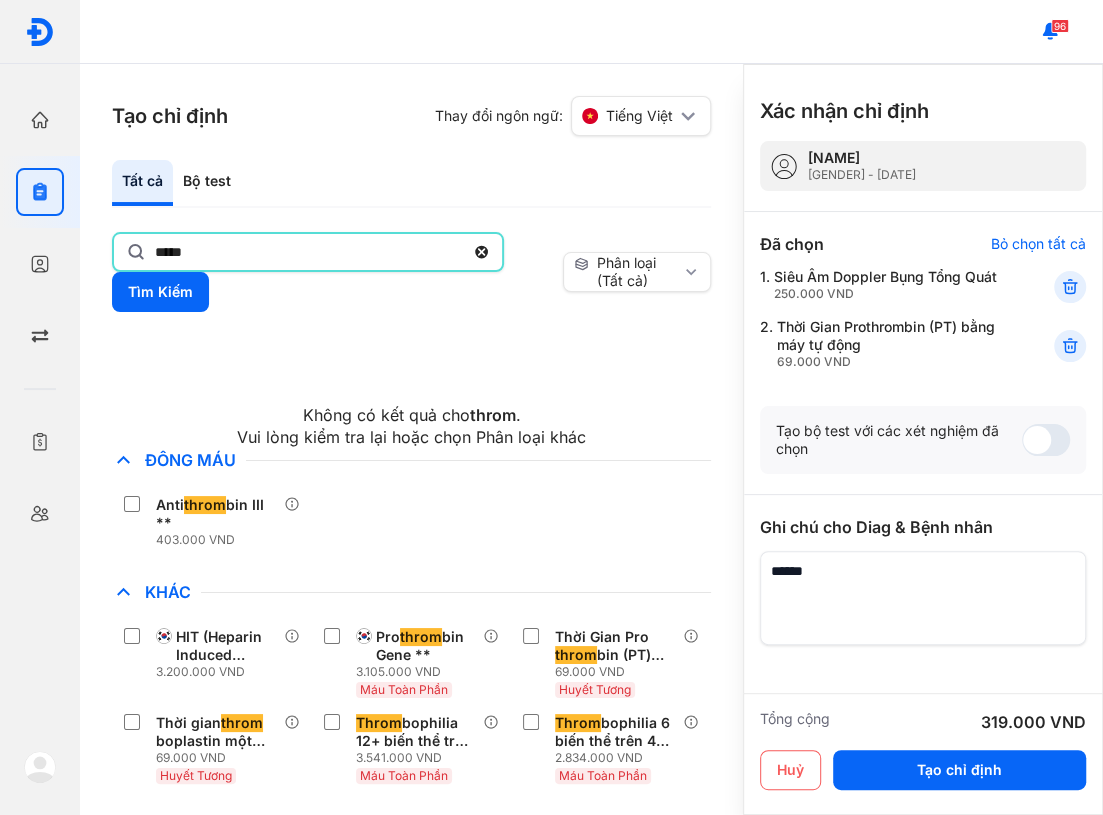 scroll, scrollTop: 0, scrollLeft: 0, axis: both 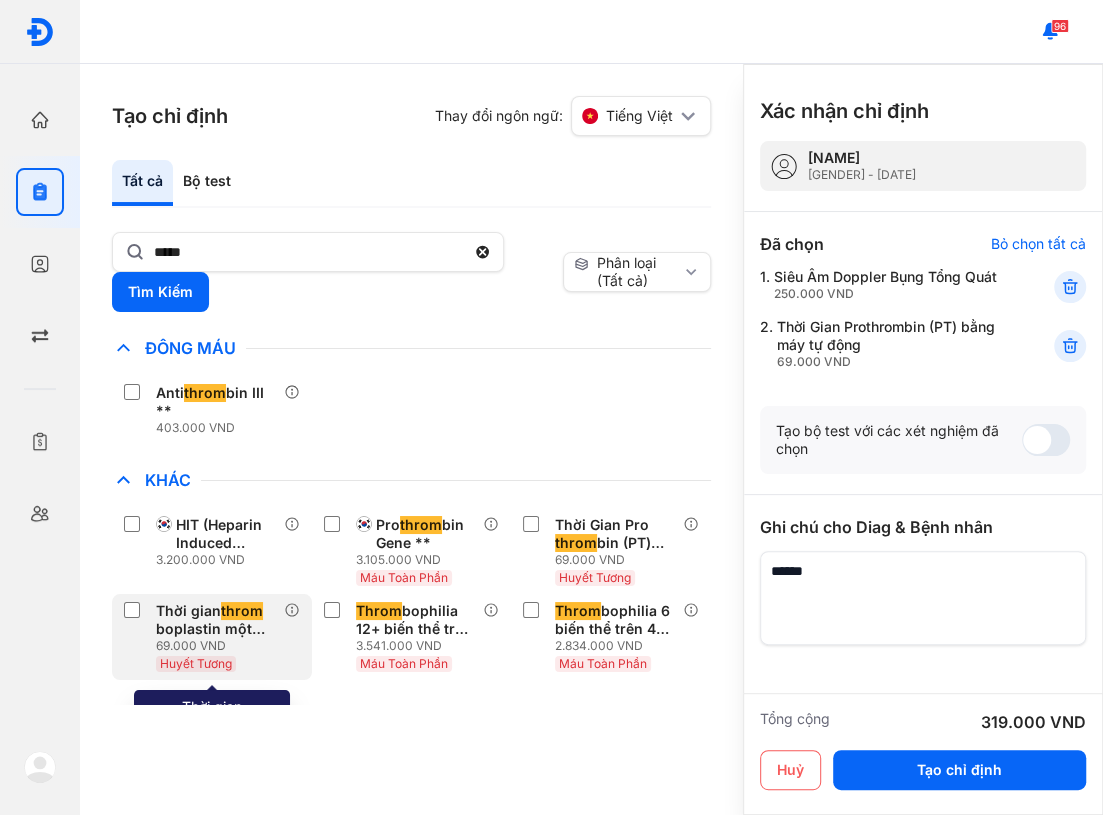 click on "Huyết Tương" at bounding box center (196, 663) 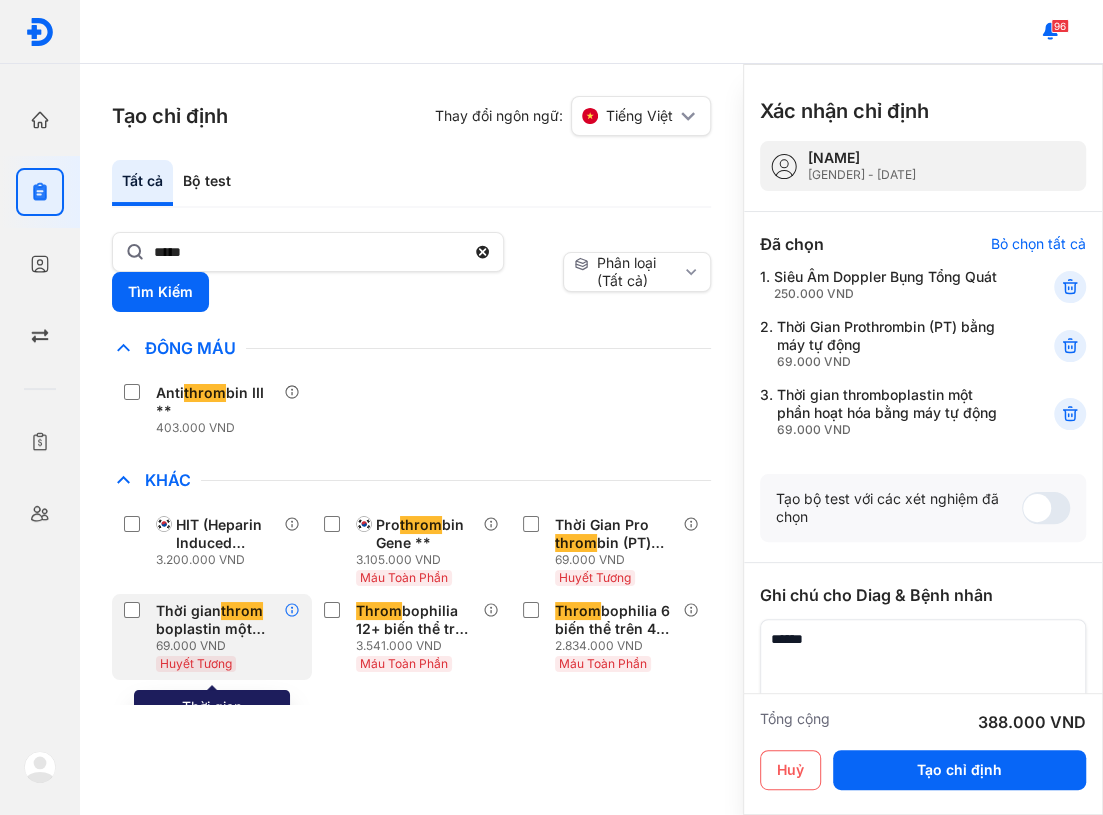 click 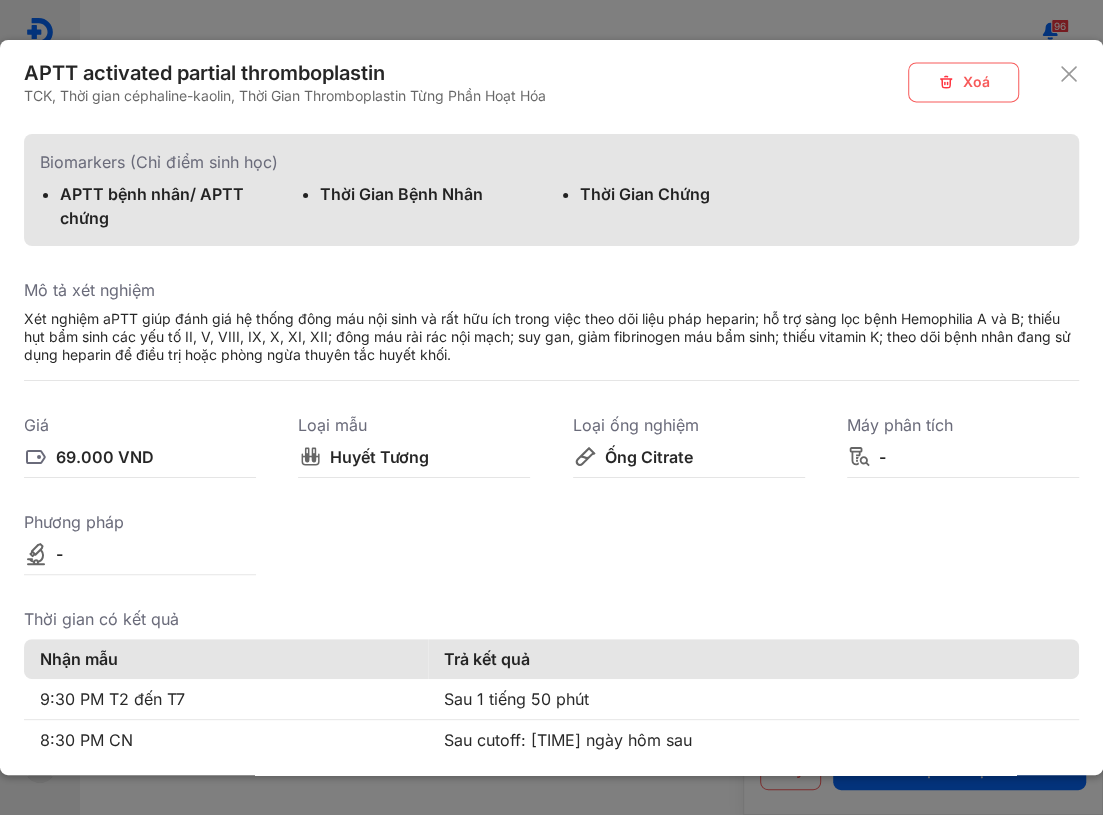 click on "APTT activated partial thromboplastin TCK, Thời gian céphaline-kaolin, Thời Gian Thromboplastin Từng Phần Hoạt Hóa Xoá" at bounding box center (551, 87) 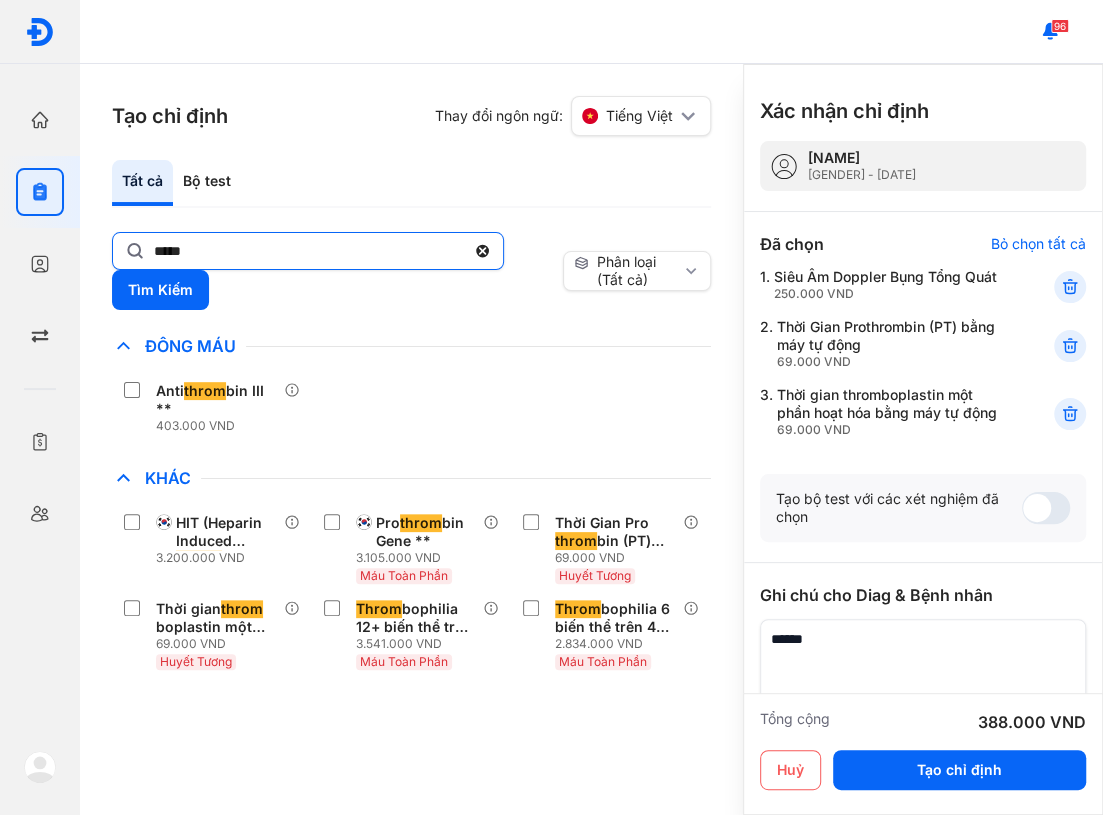 click on "*****" 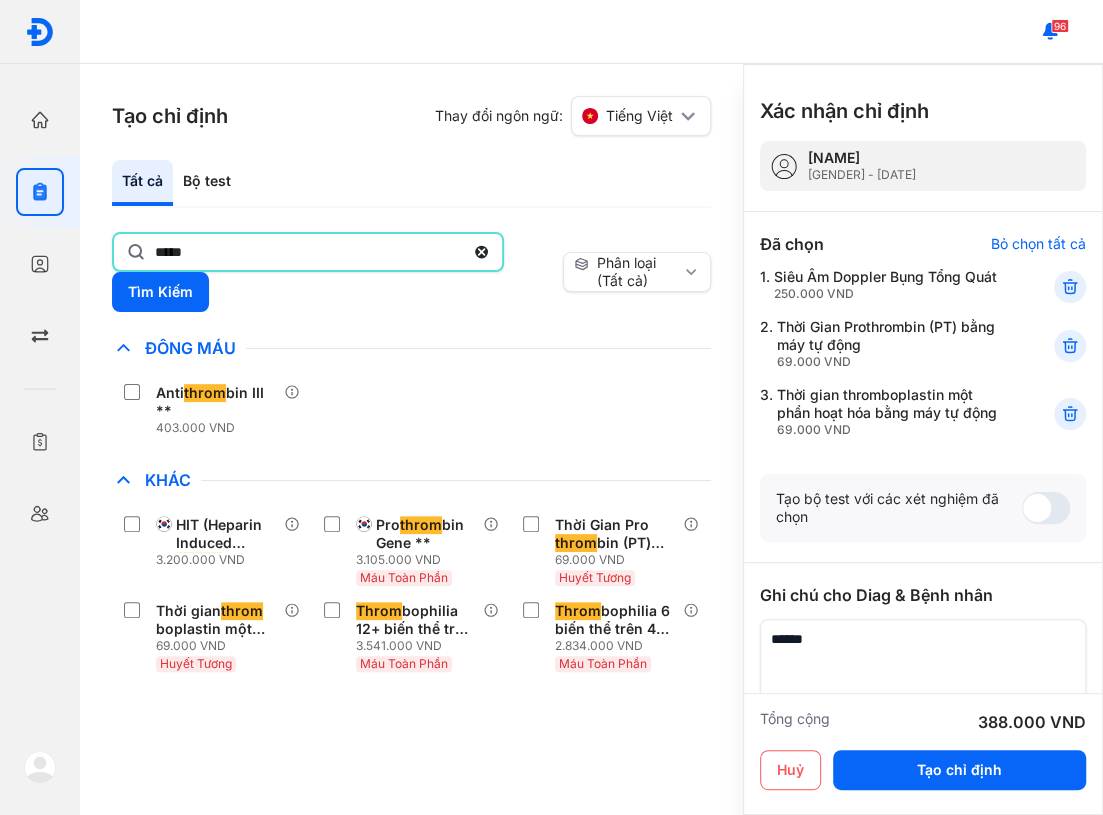 click on "*****" 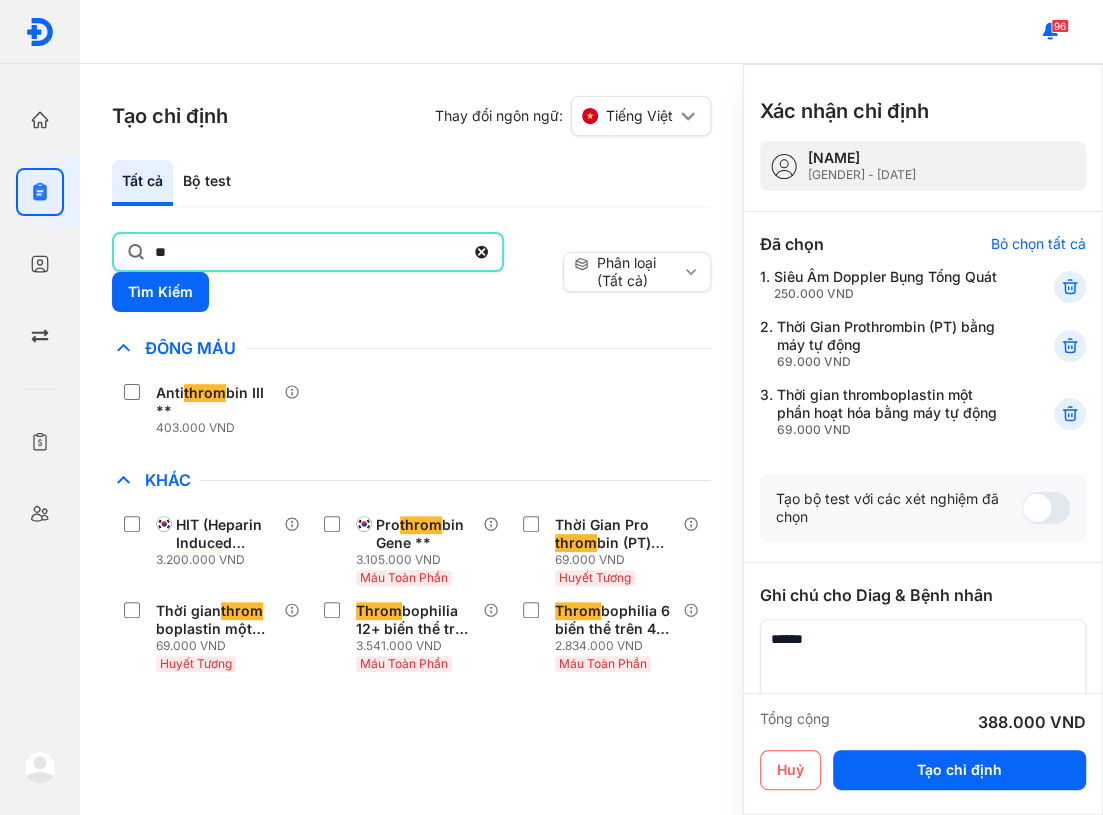 type on "*" 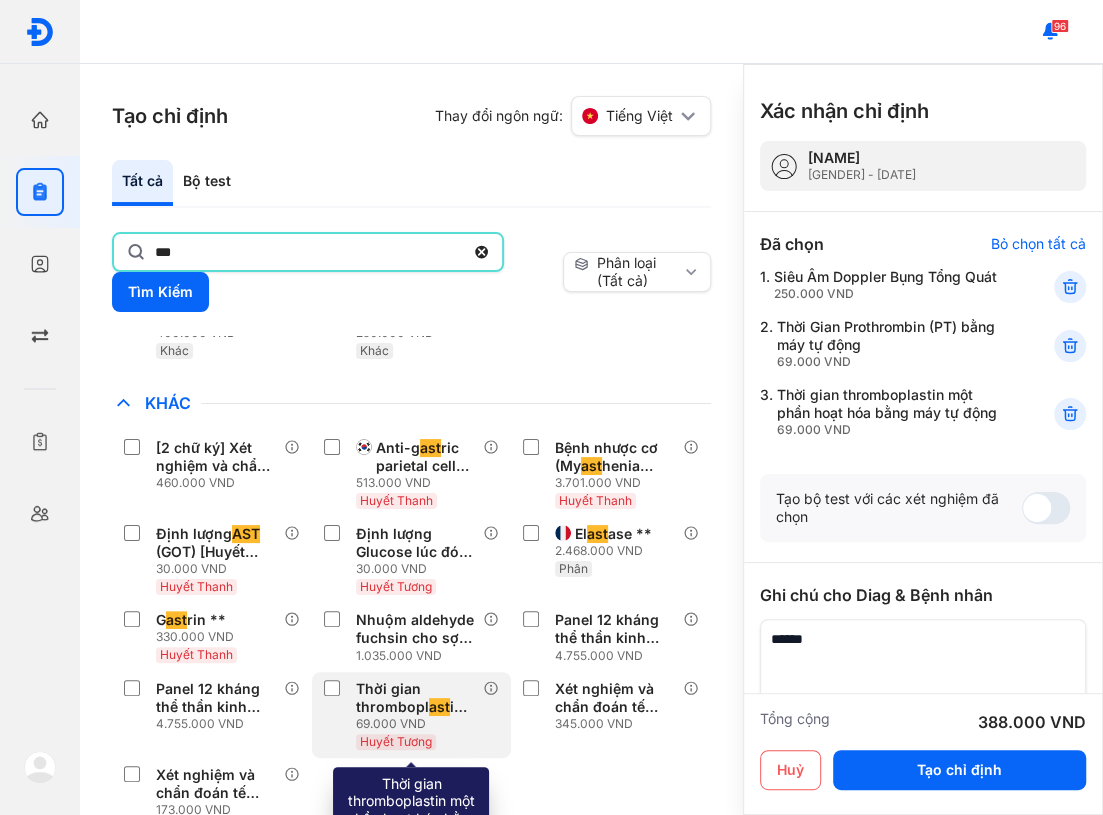 scroll, scrollTop: 363, scrollLeft: 0, axis: vertical 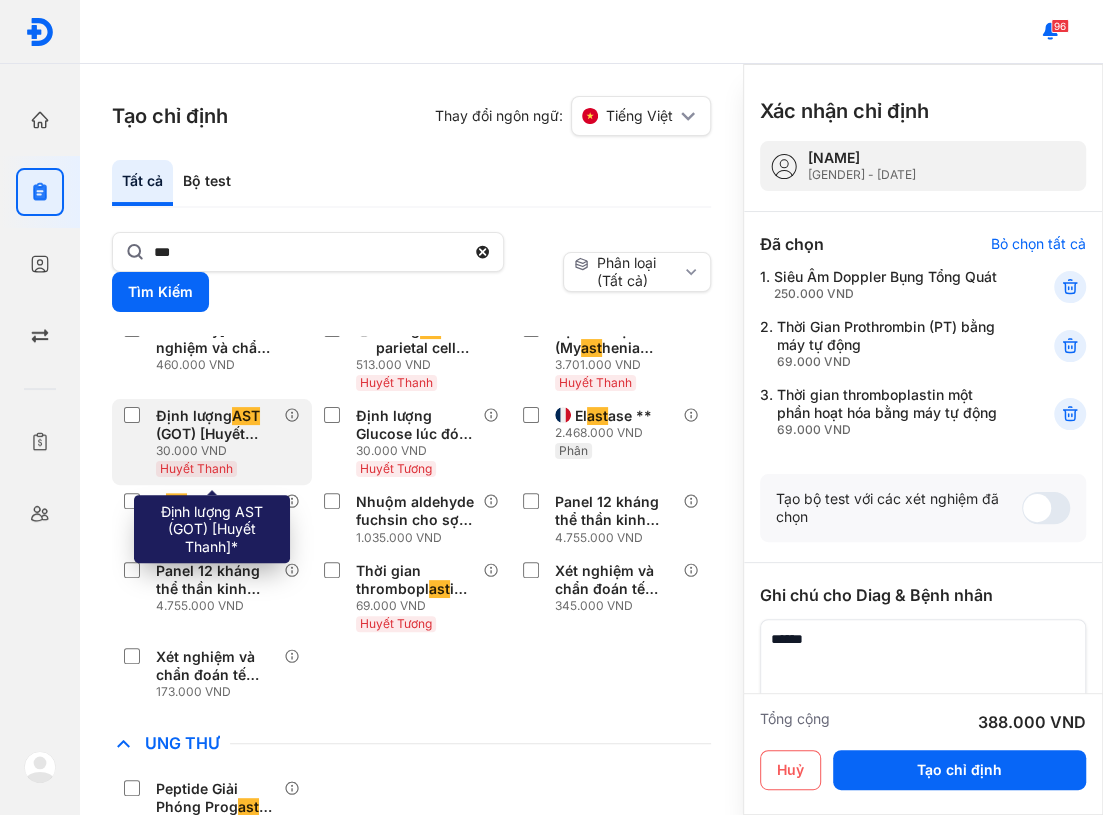 click on "30.000 VND" at bounding box center (220, 451) 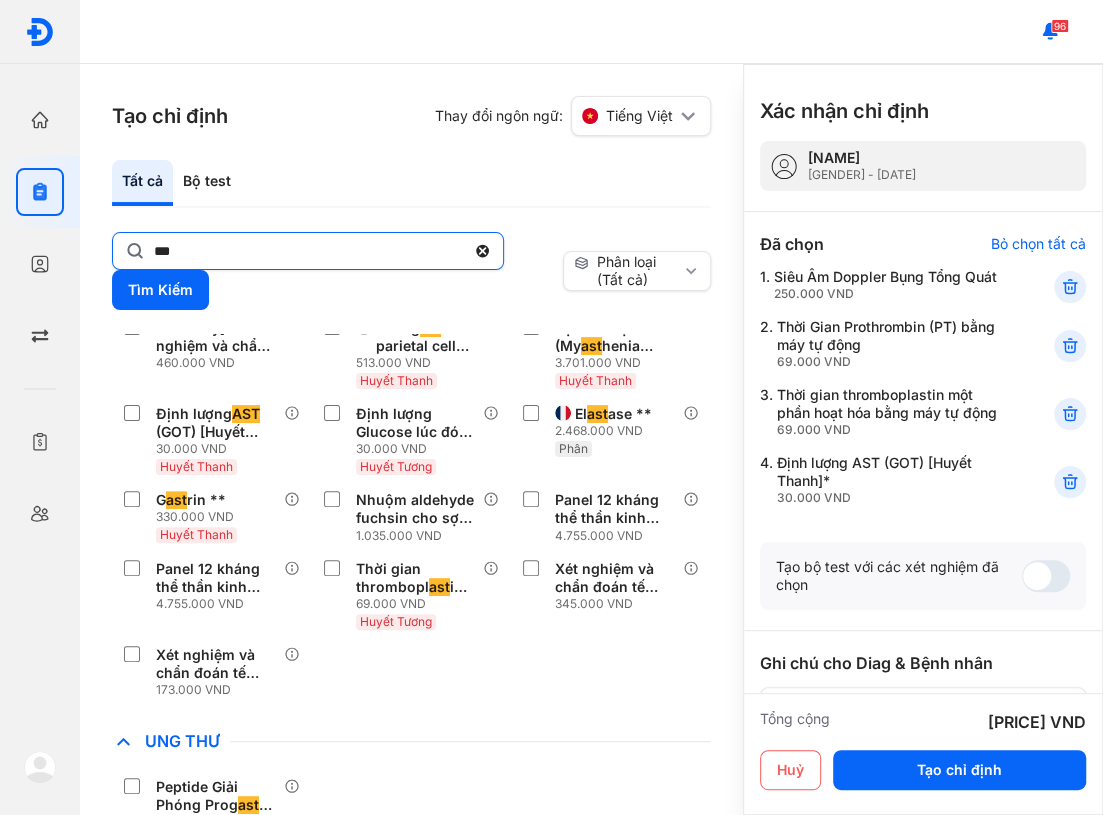click on "***" 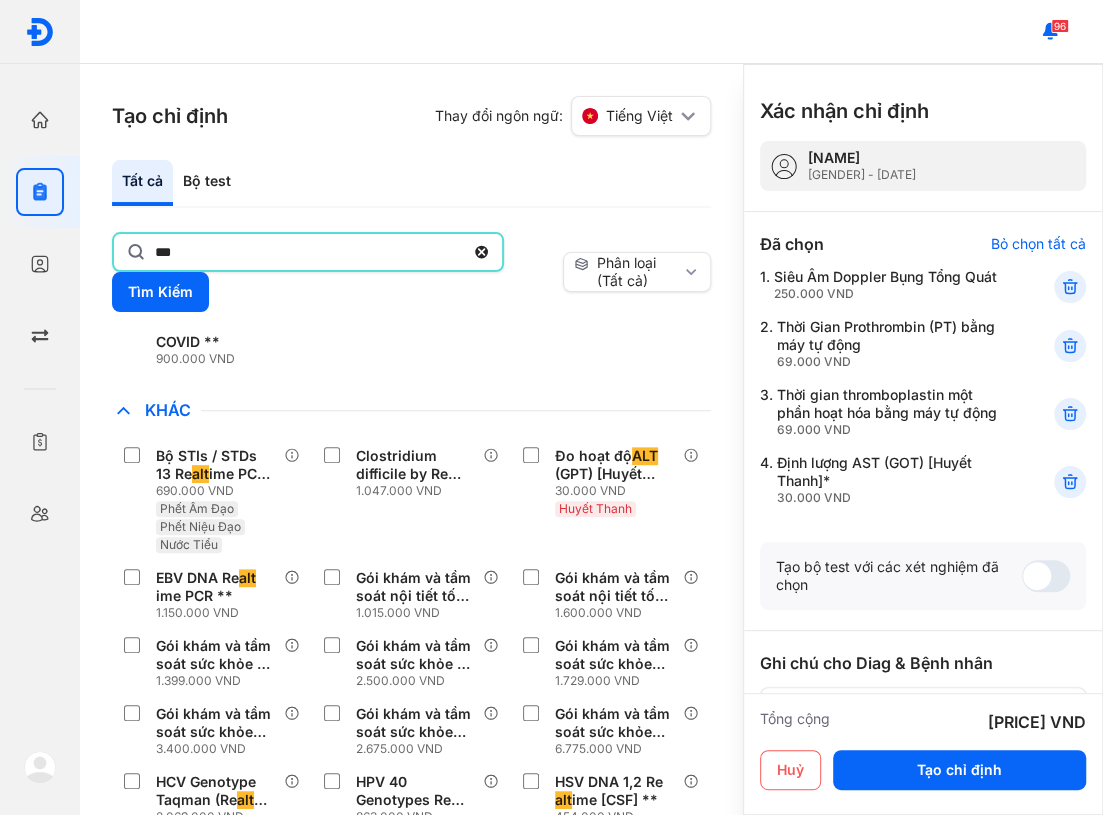 scroll, scrollTop: 636, scrollLeft: 0, axis: vertical 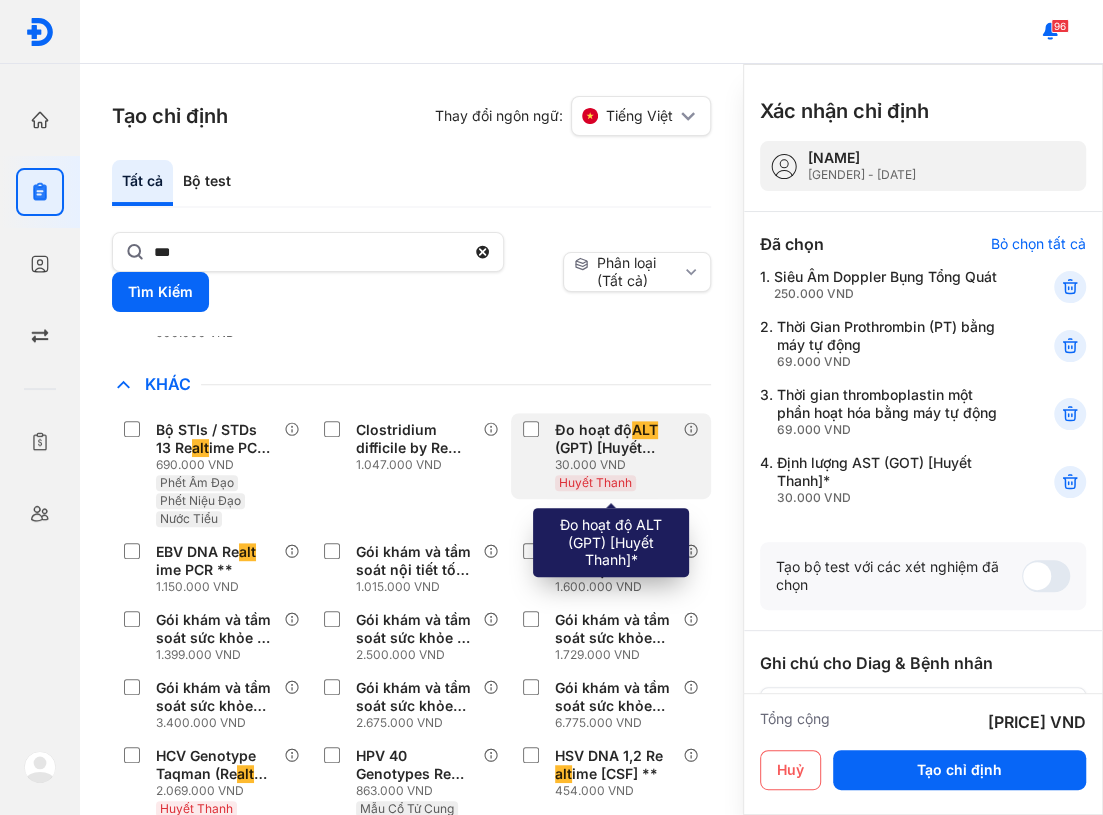 click on "Đo hoạt độ  ALT  (GPT) [Huyết Thanh]*" at bounding box center (615, 439) 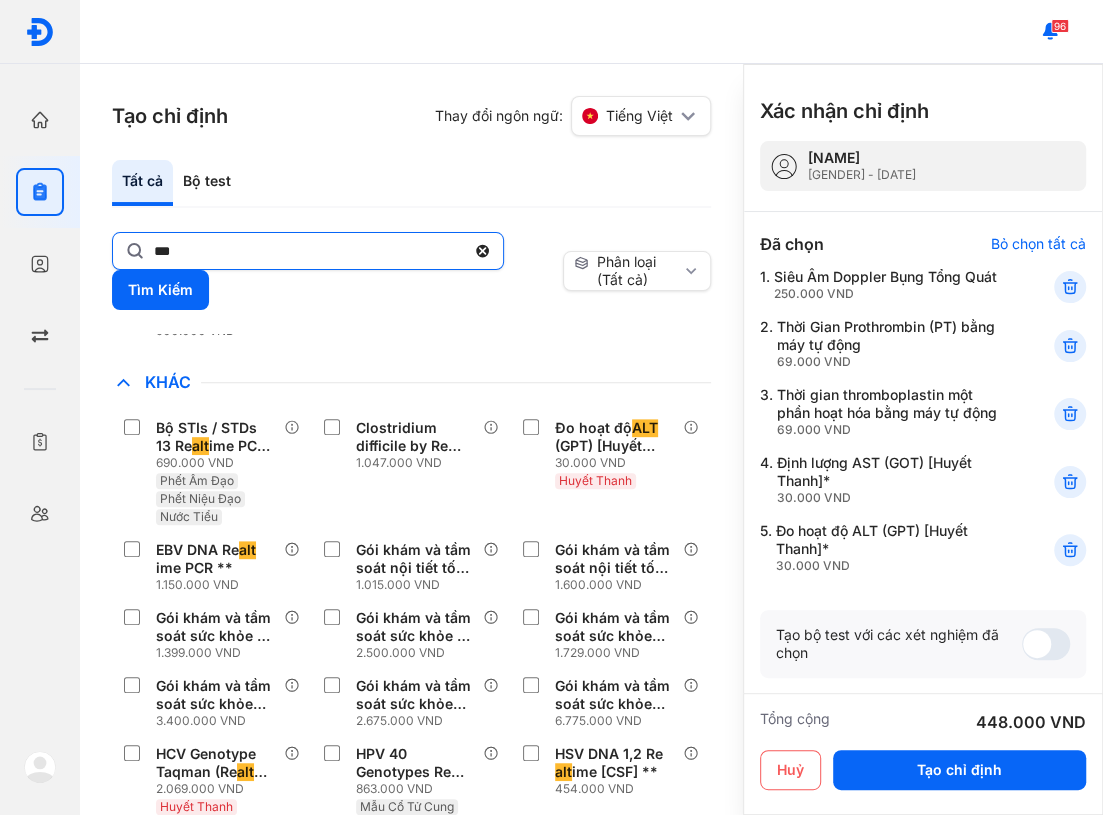 click on "***" 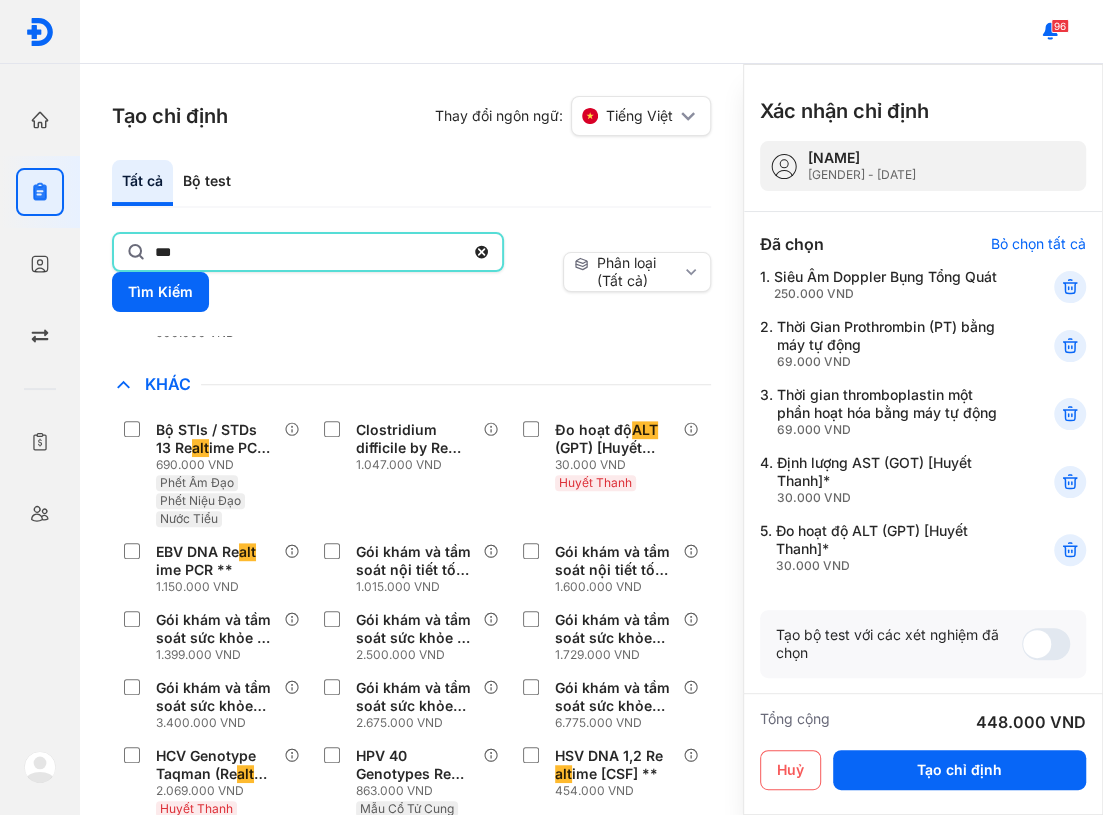click on "***" 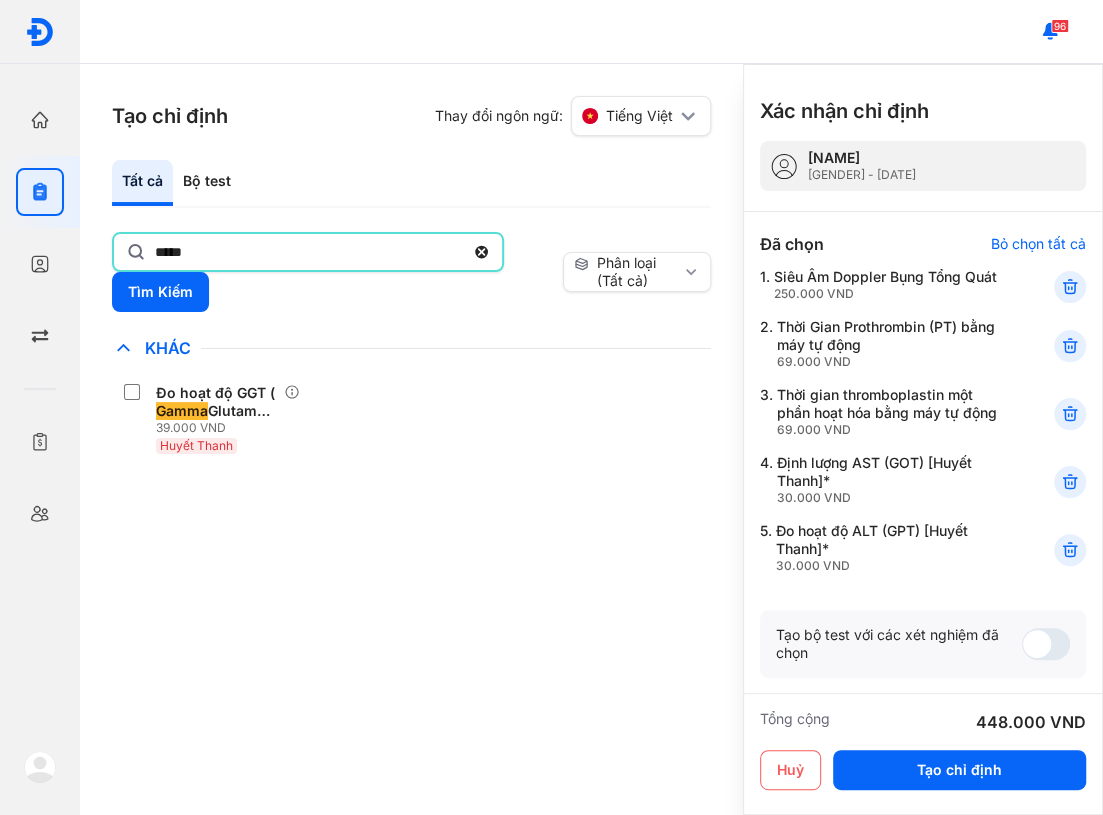 scroll, scrollTop: 0, scrollLeft: 0, axis: both 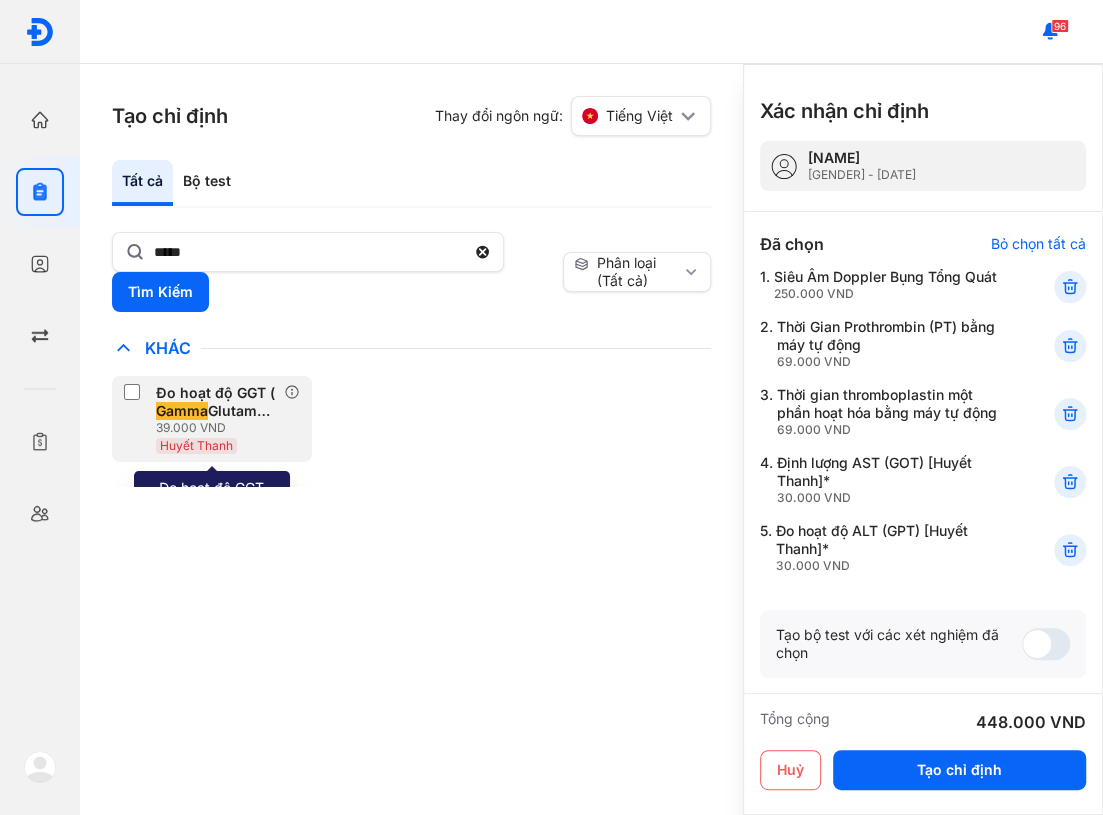 click on "39.000 VND" at bounding box center [220, 428] 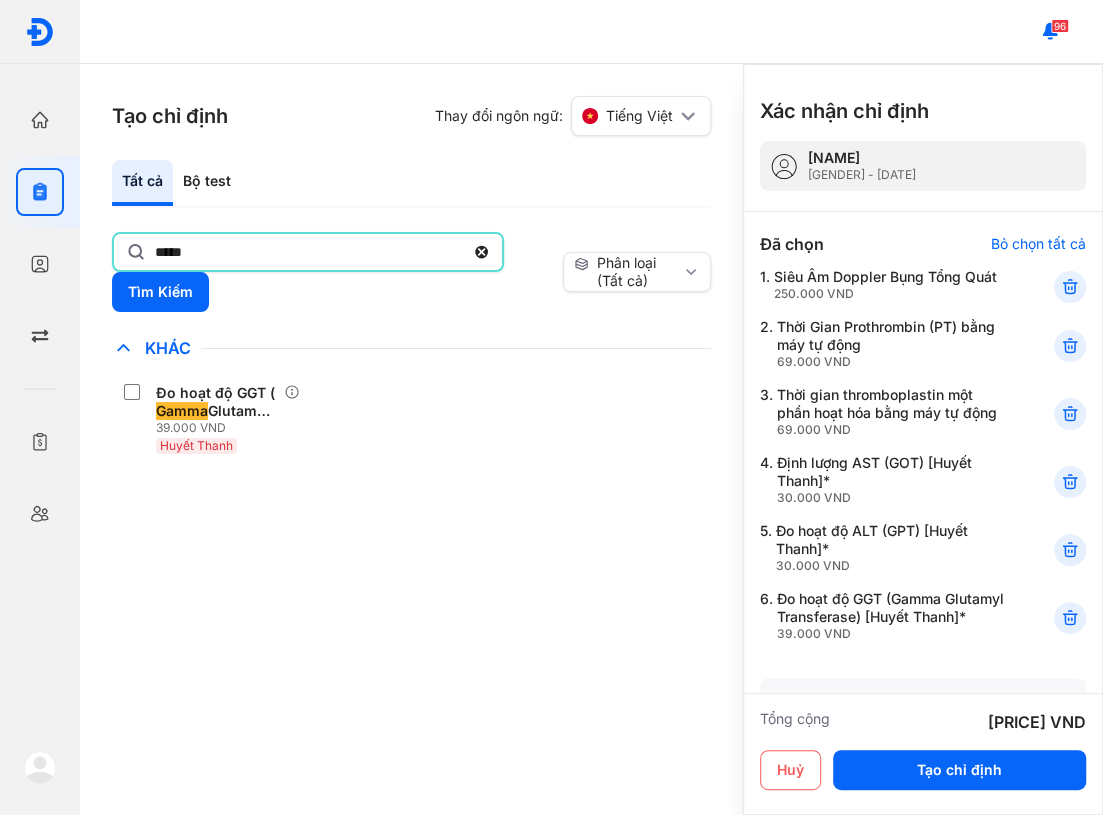 click on "*****" 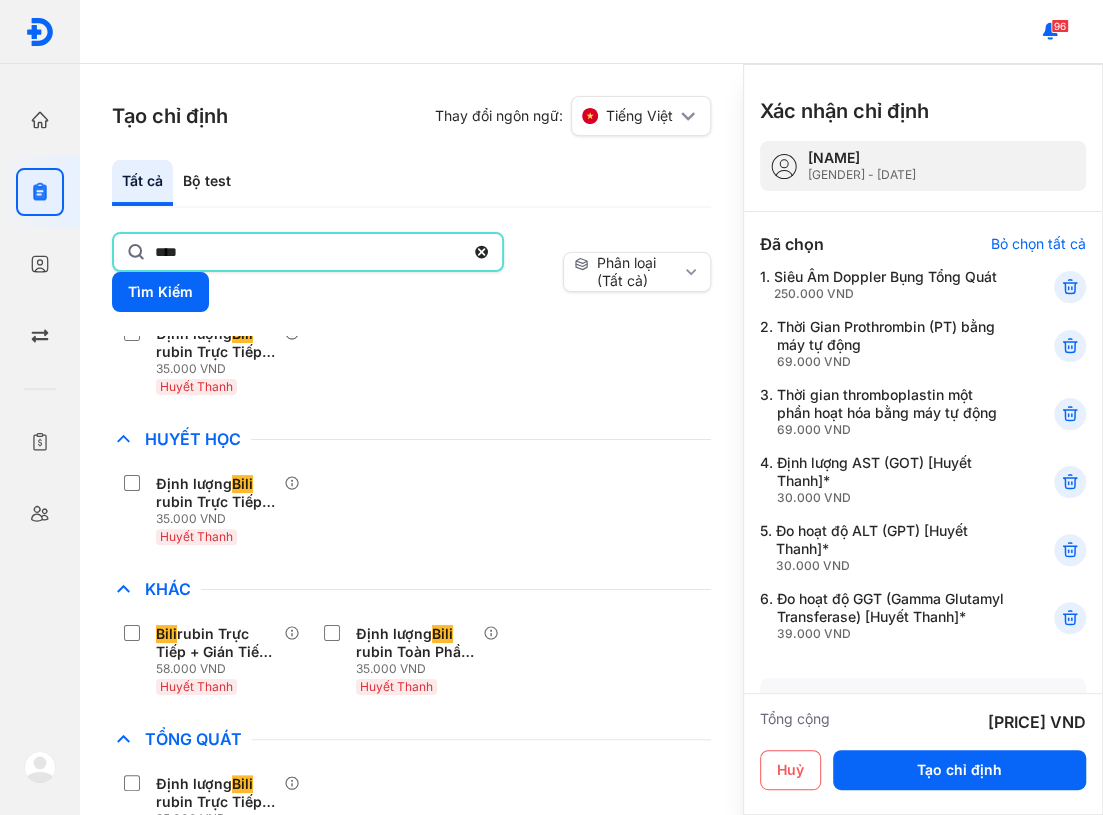 scroll, scrollTop: 90, scrollLeft: 0, axis: vertical 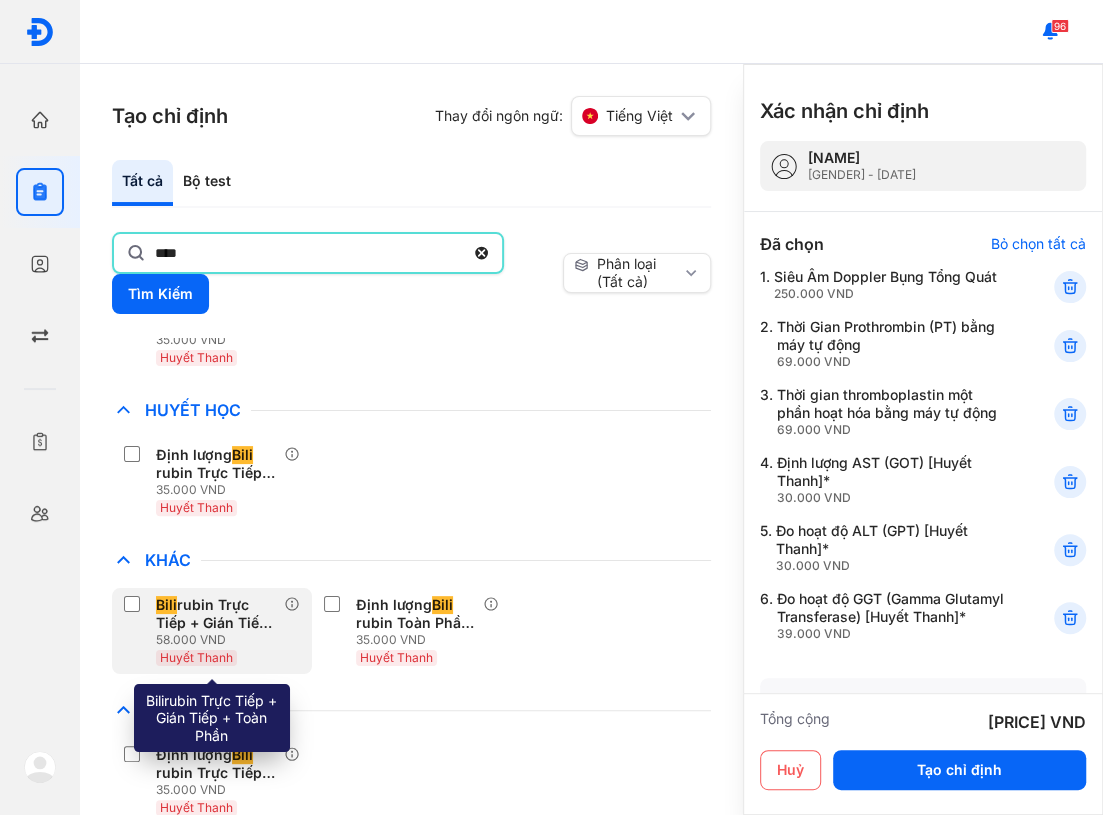 click on "58.000 VND" at bounding box center (220, 640) 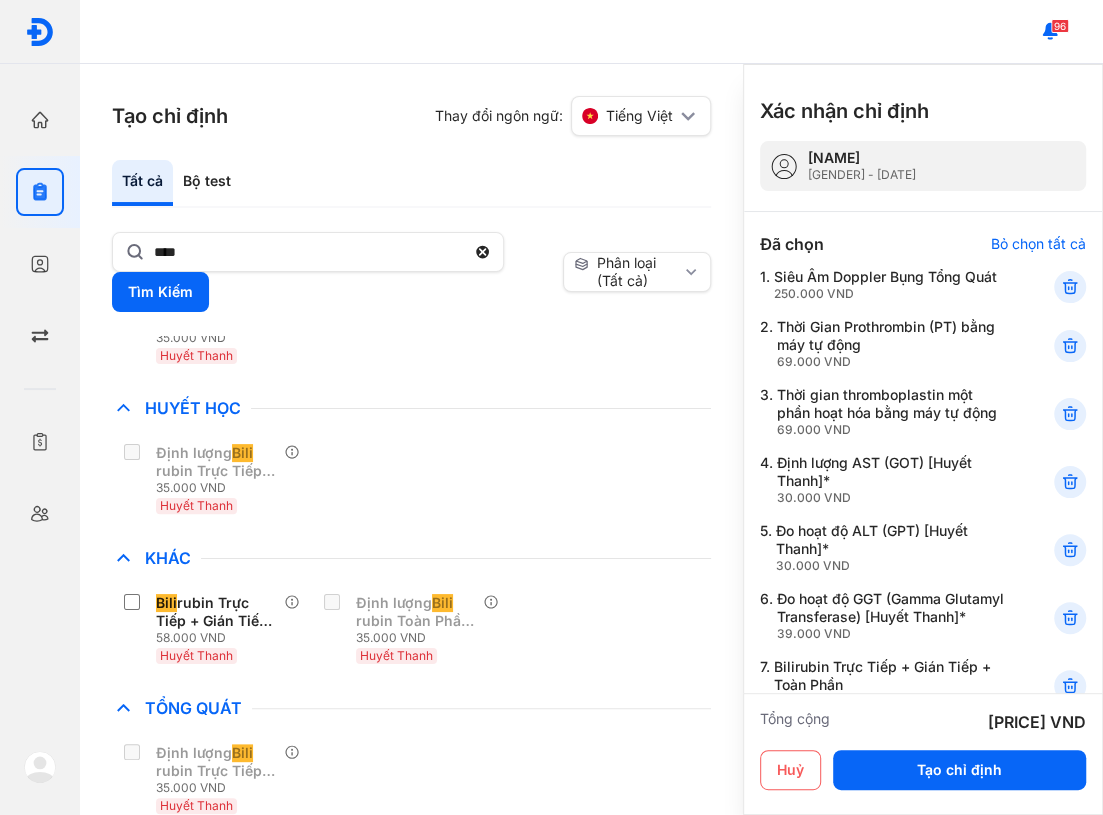 click on "Định lượng  Bili rubin Trực Tiếp [Huyết Thanh] 35.000 VND Huyết Thanh" at bounding box center (411, 479) 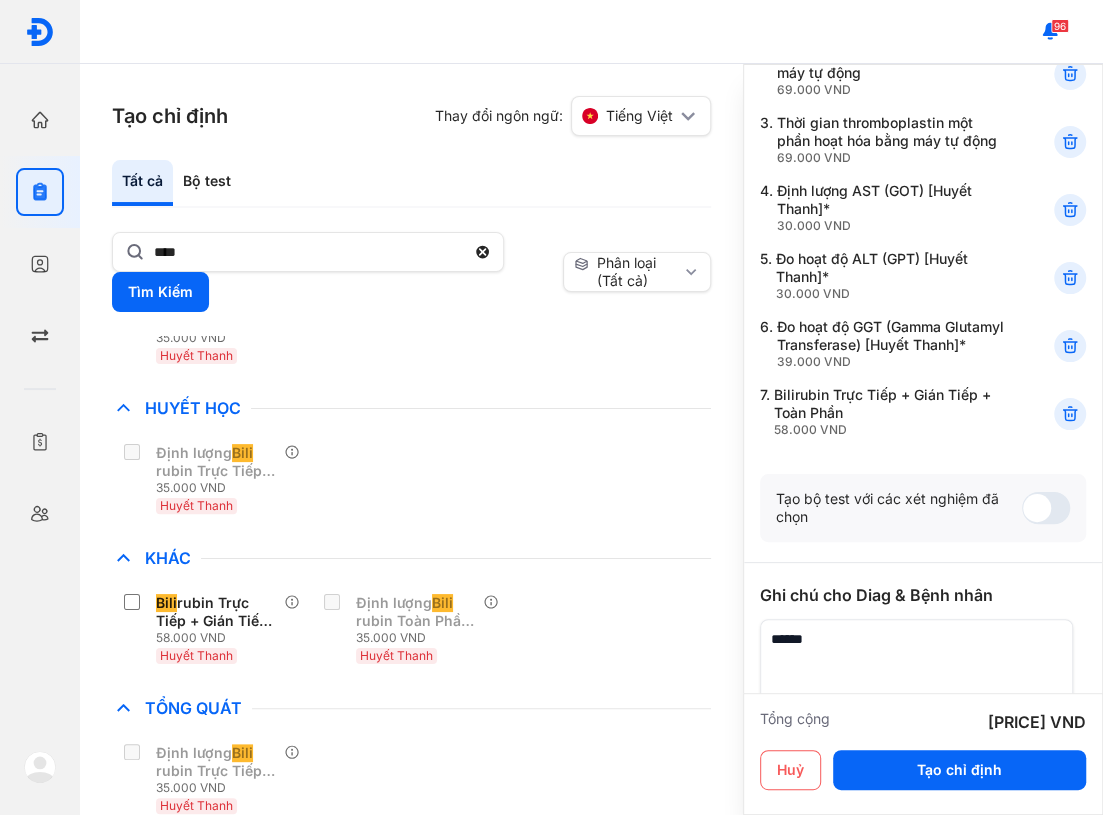 scroll, scrollTop: 181, scrollLeft: 0, axis: vertical 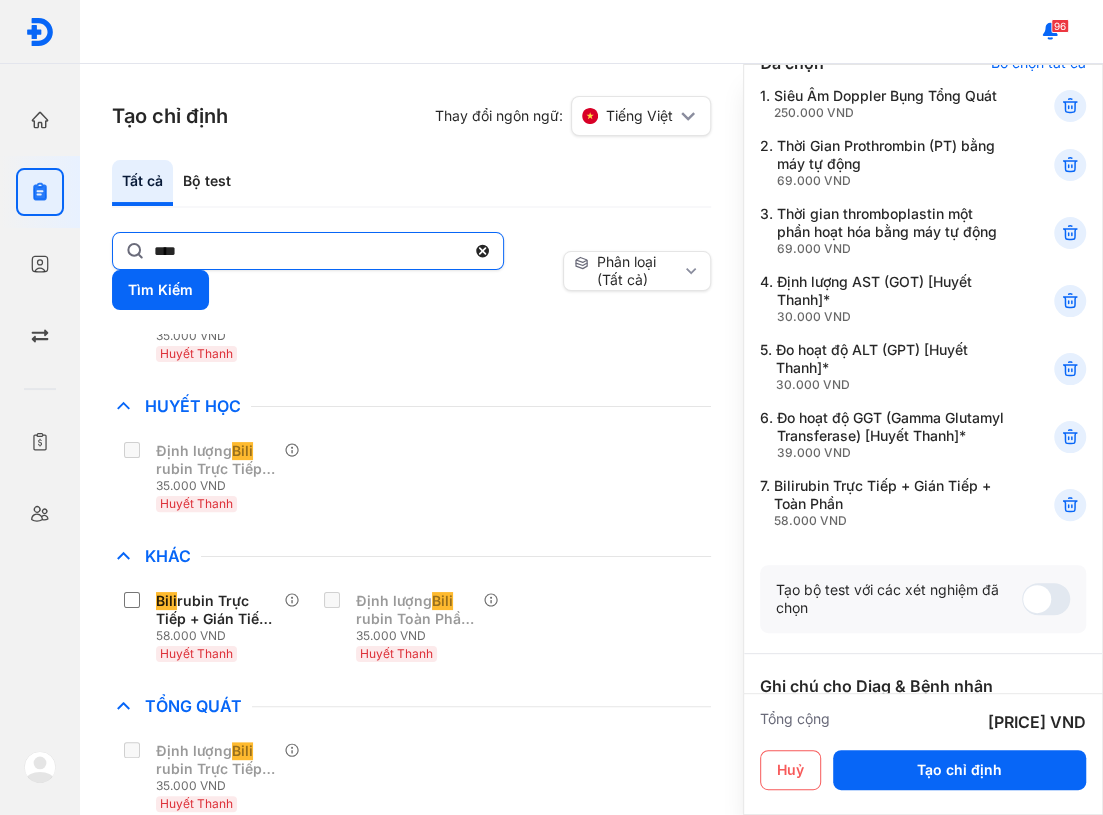 click on "****" 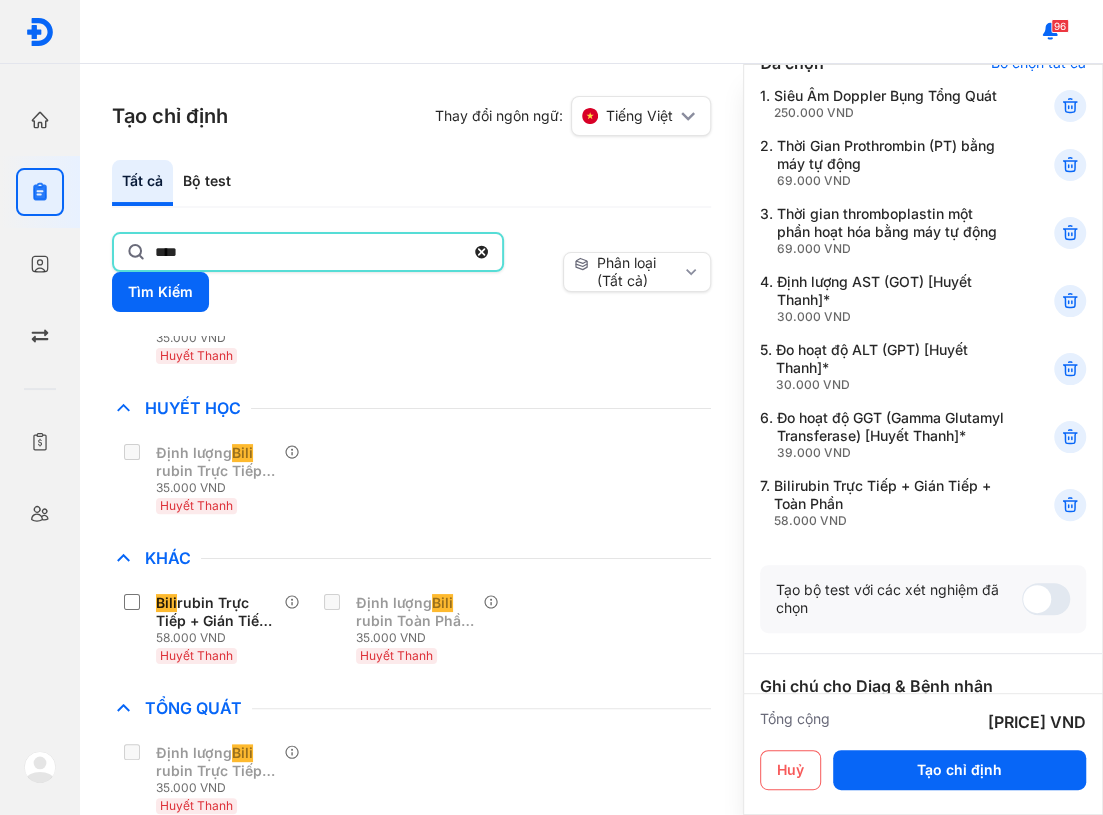 click on "****" 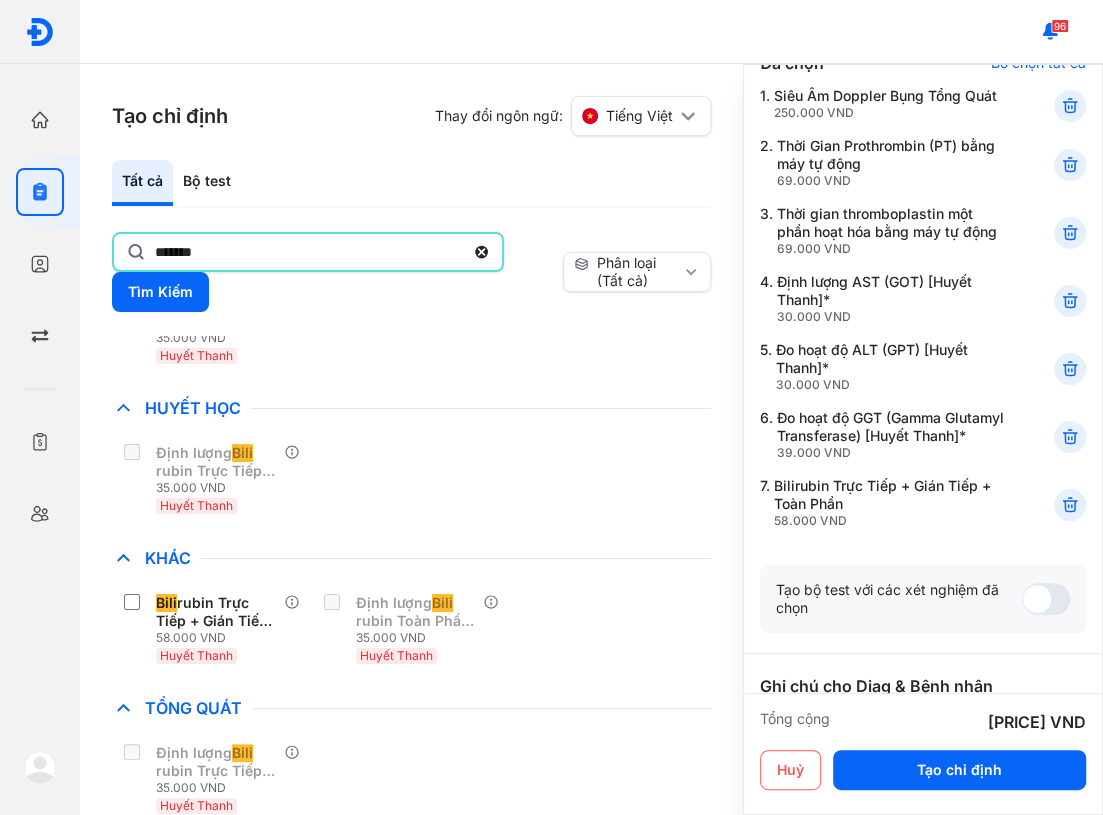 type on "*******" 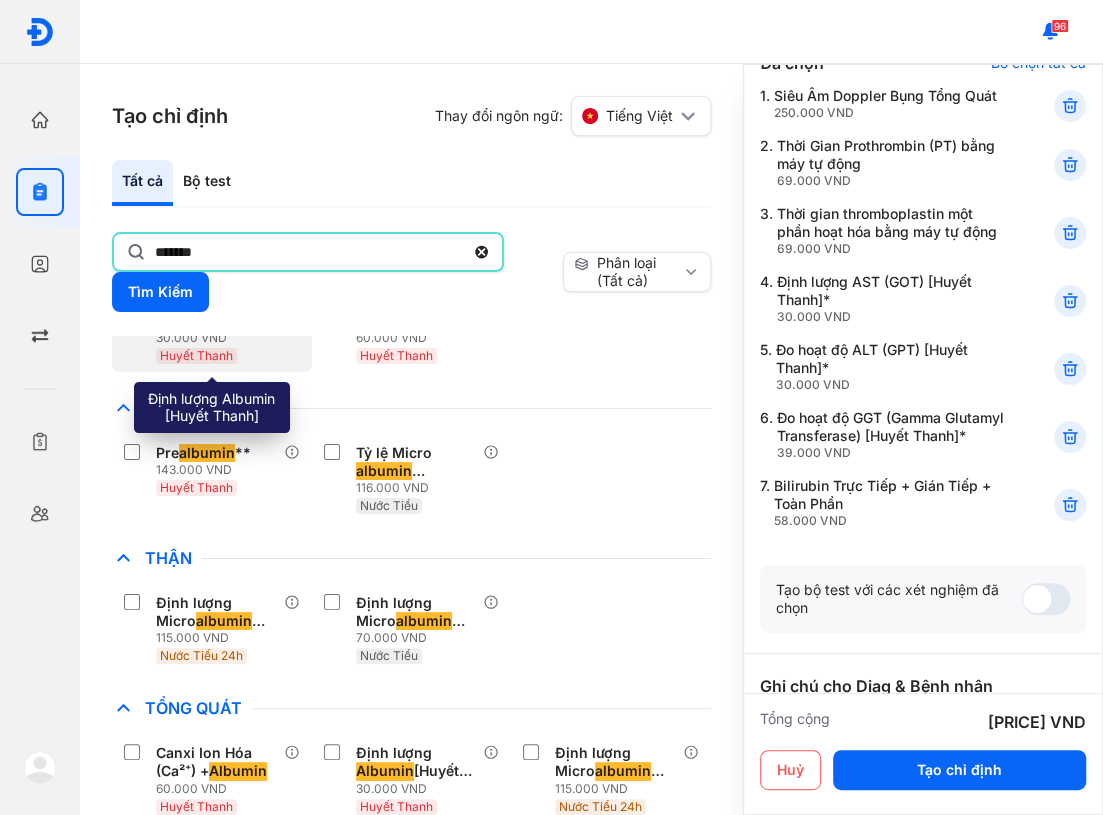 scroll, scrollTop: 59, scrollLeft: 0, axis: vertical 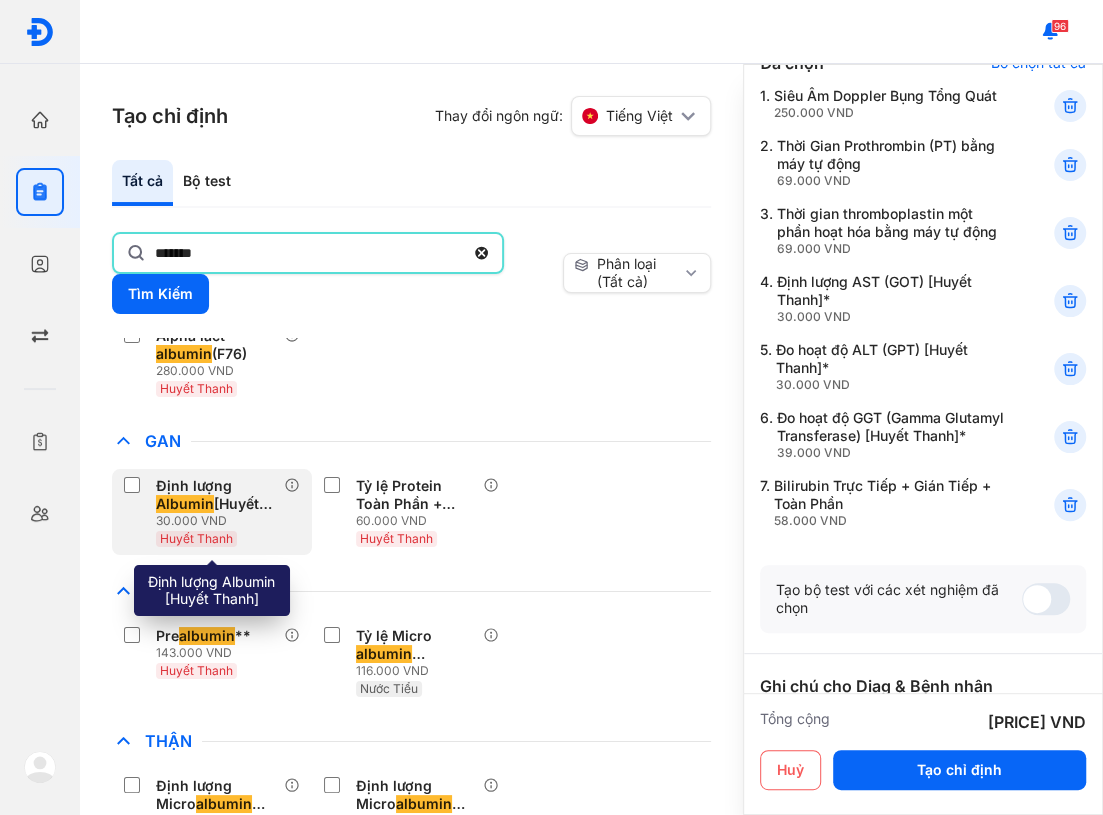 click on "Định lượng  Albumin  [Huyết Thanh]" at bounding box center (216, 495) 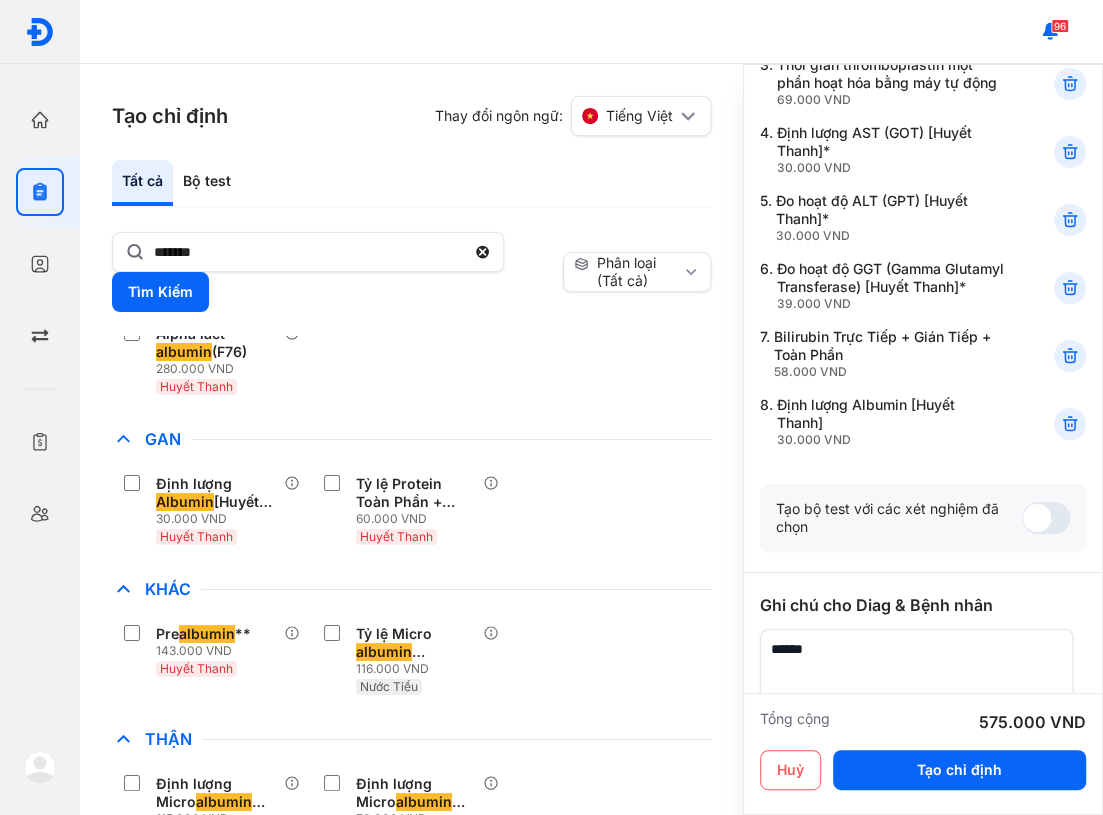 scroll, scrollTop: 259, scrollLeft: 0, axis: vertical 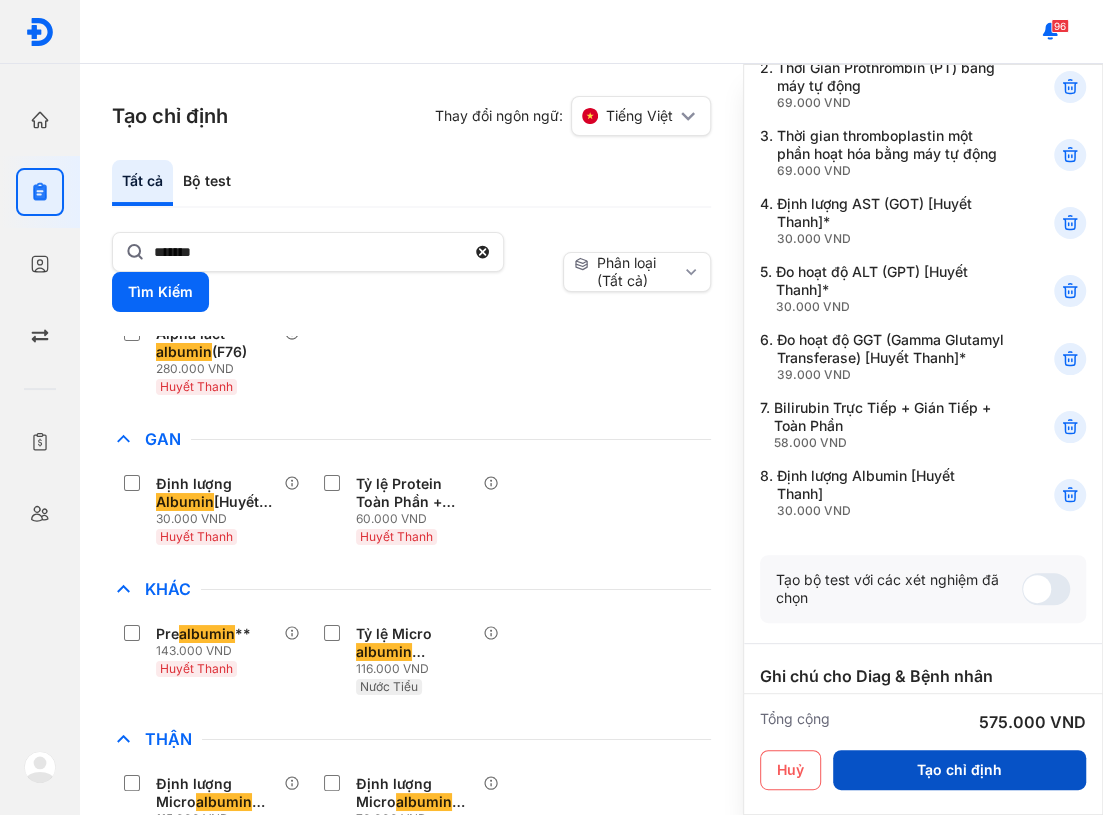 click on "Tạo chỉ định" at bounding box center [959, 770] 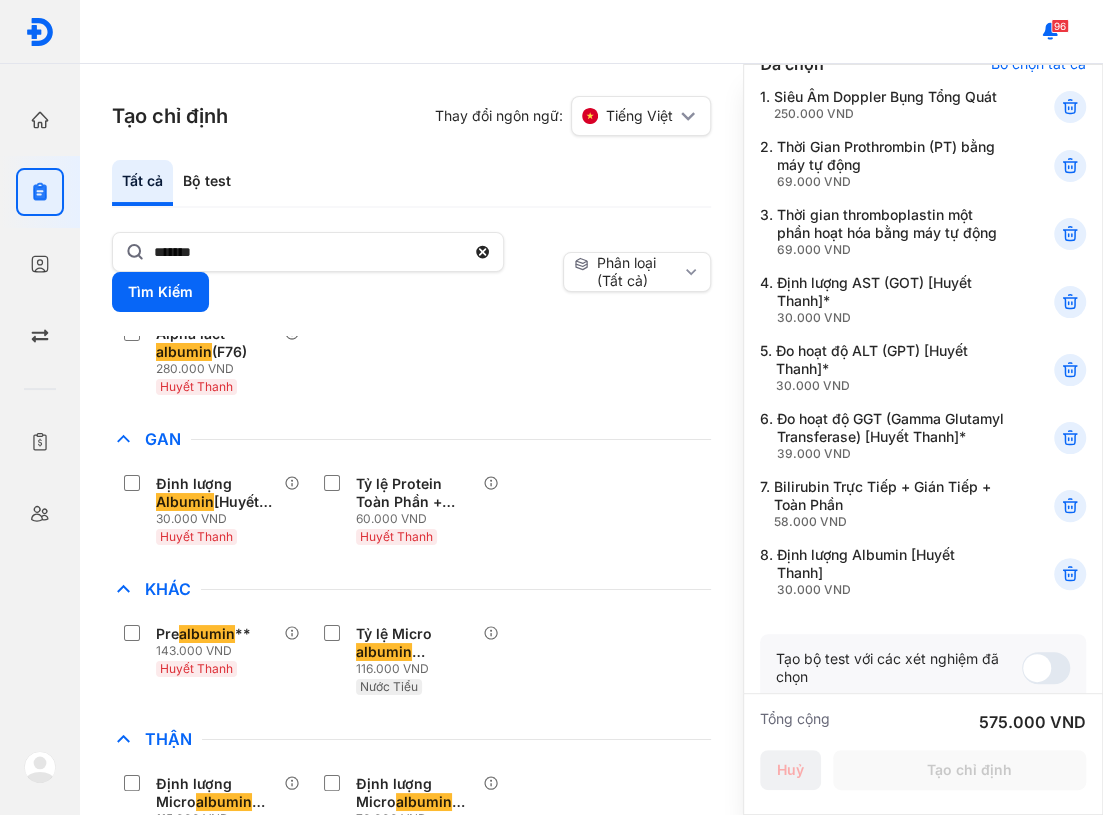 scroll, scrollTop: 77, scrollLeft: 0, axis: vertical 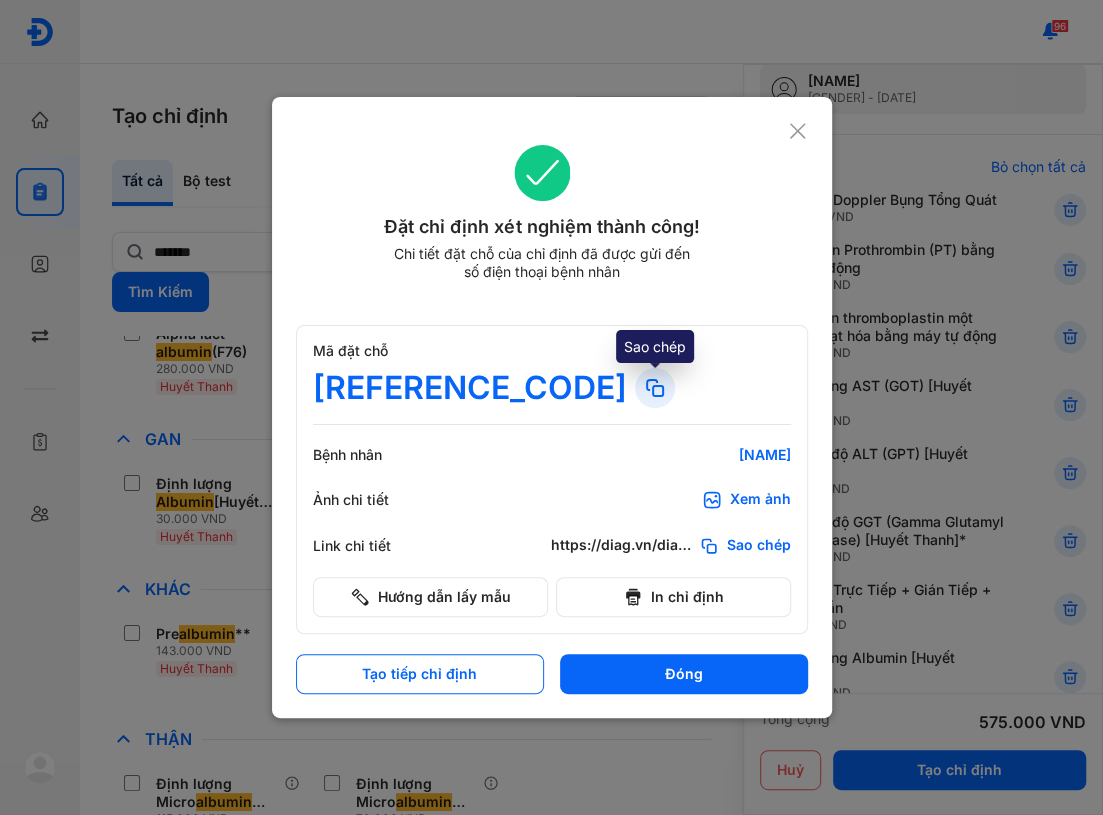 click 